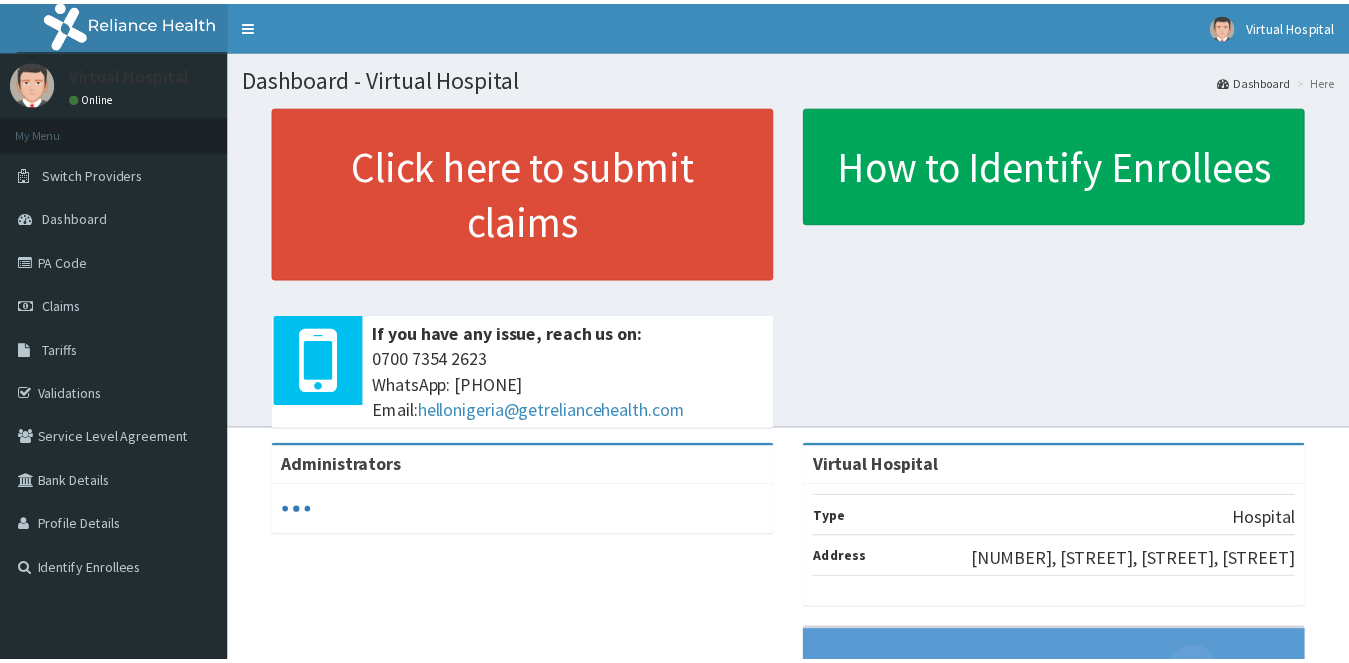 scroll, scrollTop: 0, scrollLeft: 0, axis: both 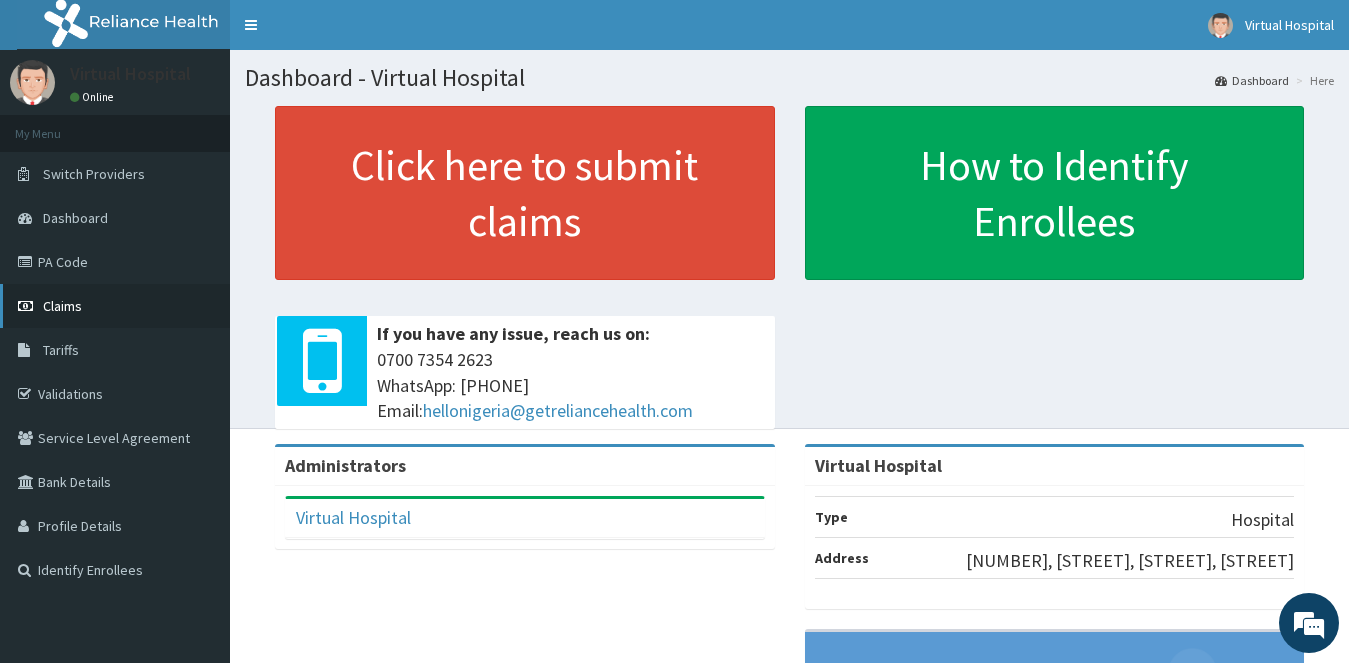click on "Claims" at bounding box center (62, 306) 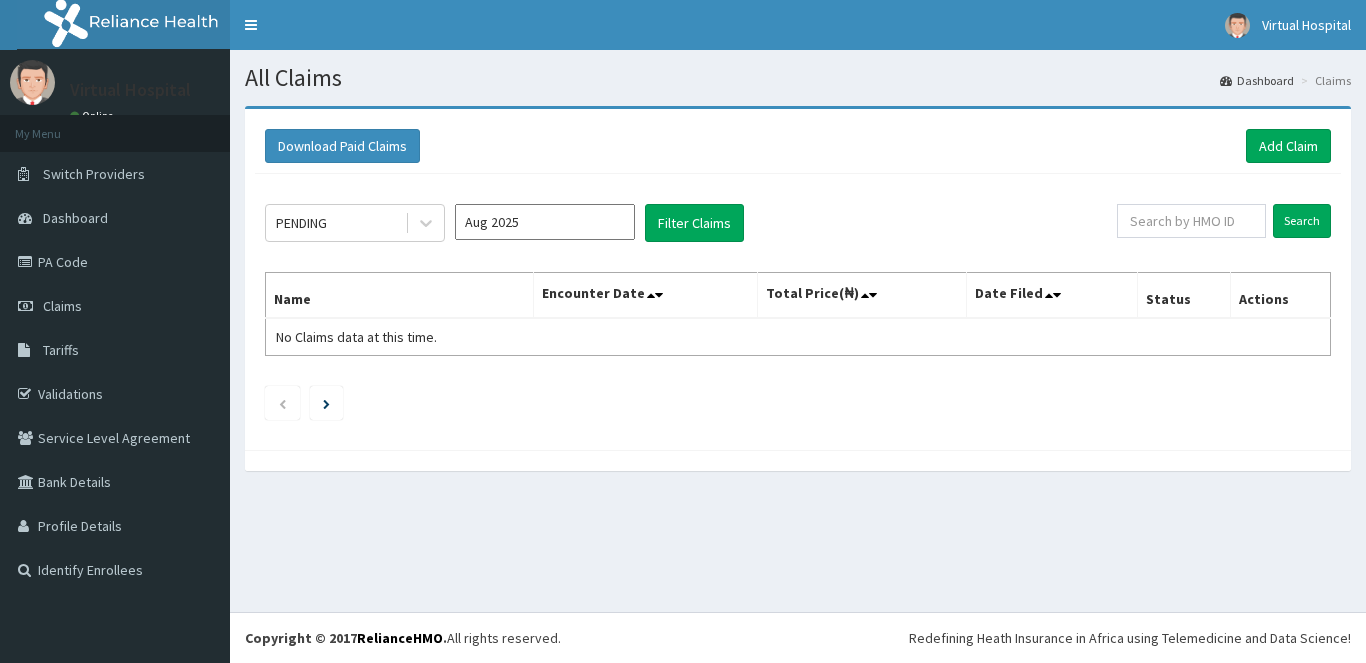 click on "Add Claim" at bounding box center [1288, 146] 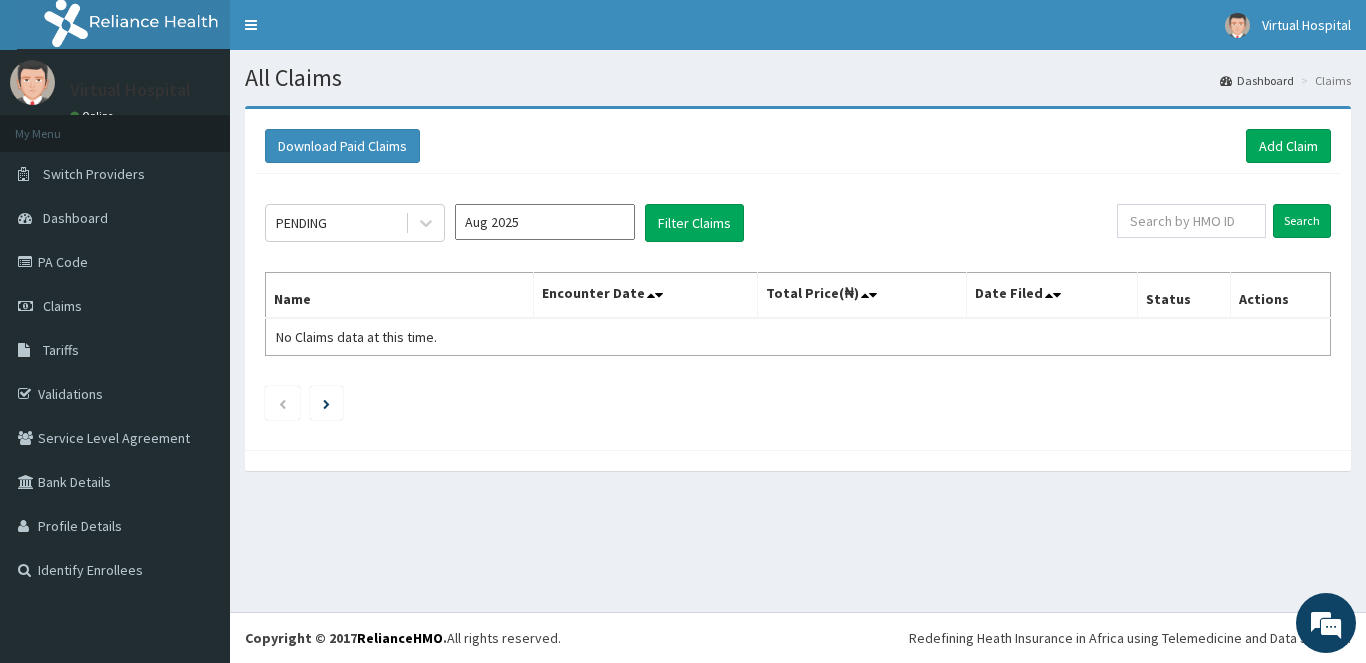 scroll, scrollTop: 0, scrollLeft: 0, axis: both 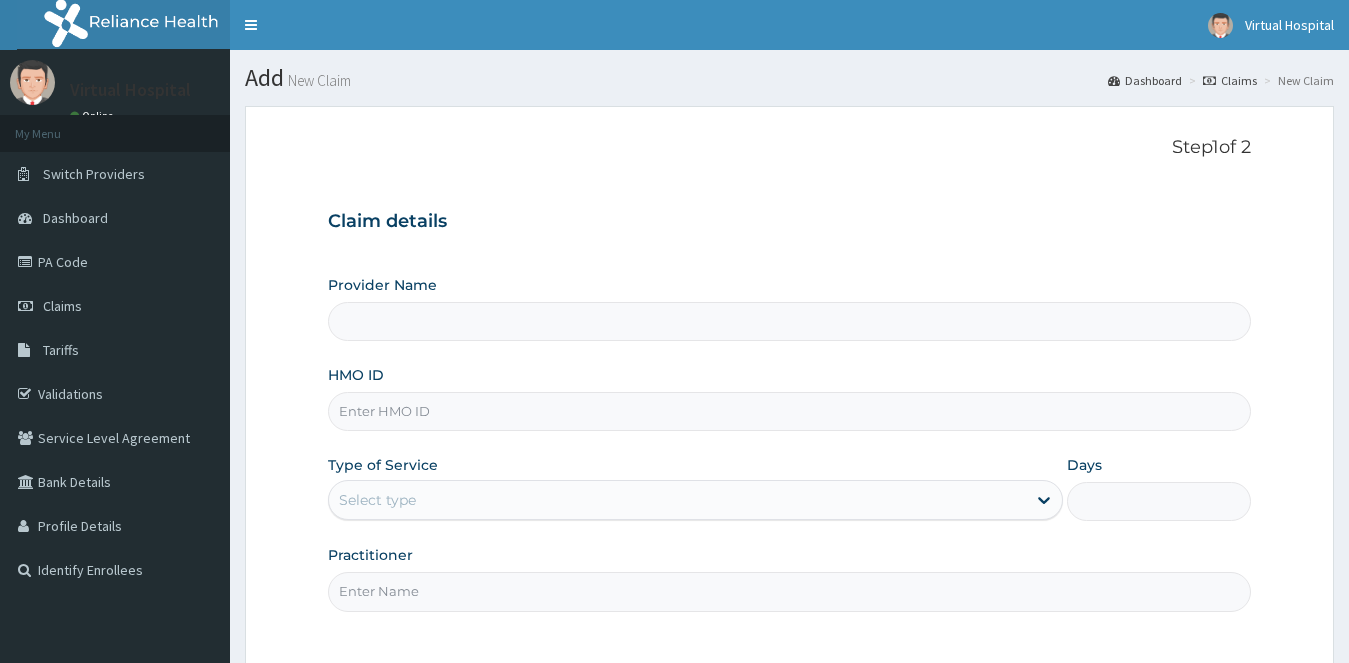 type on "Virtual Hospital" 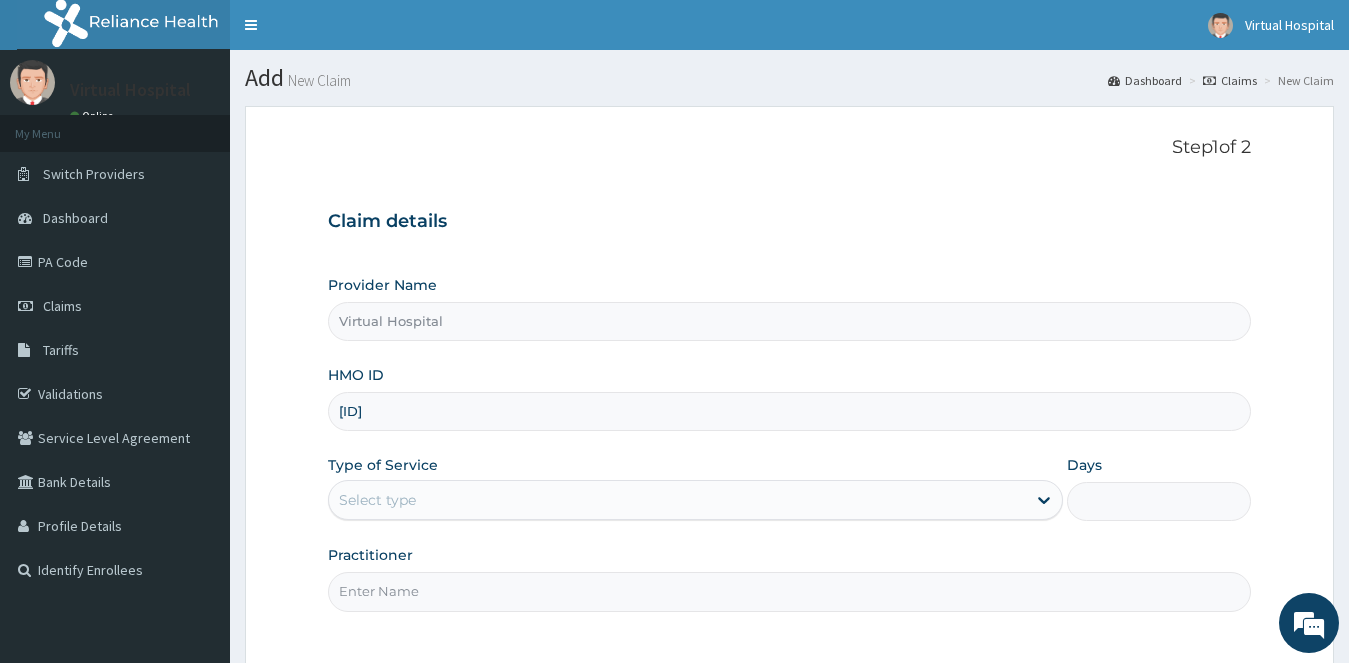 scroll, scrollTop: 0, scrollLeft: 0, axis: both 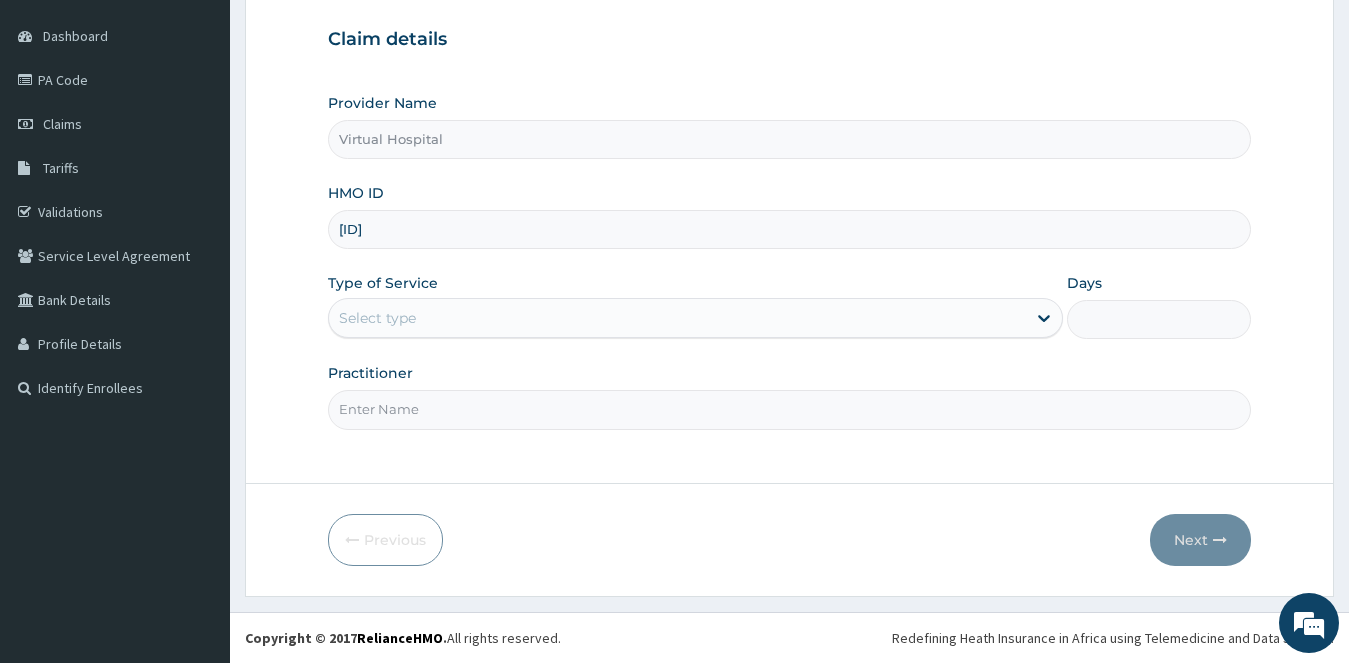 type on "EHE/10008/D" 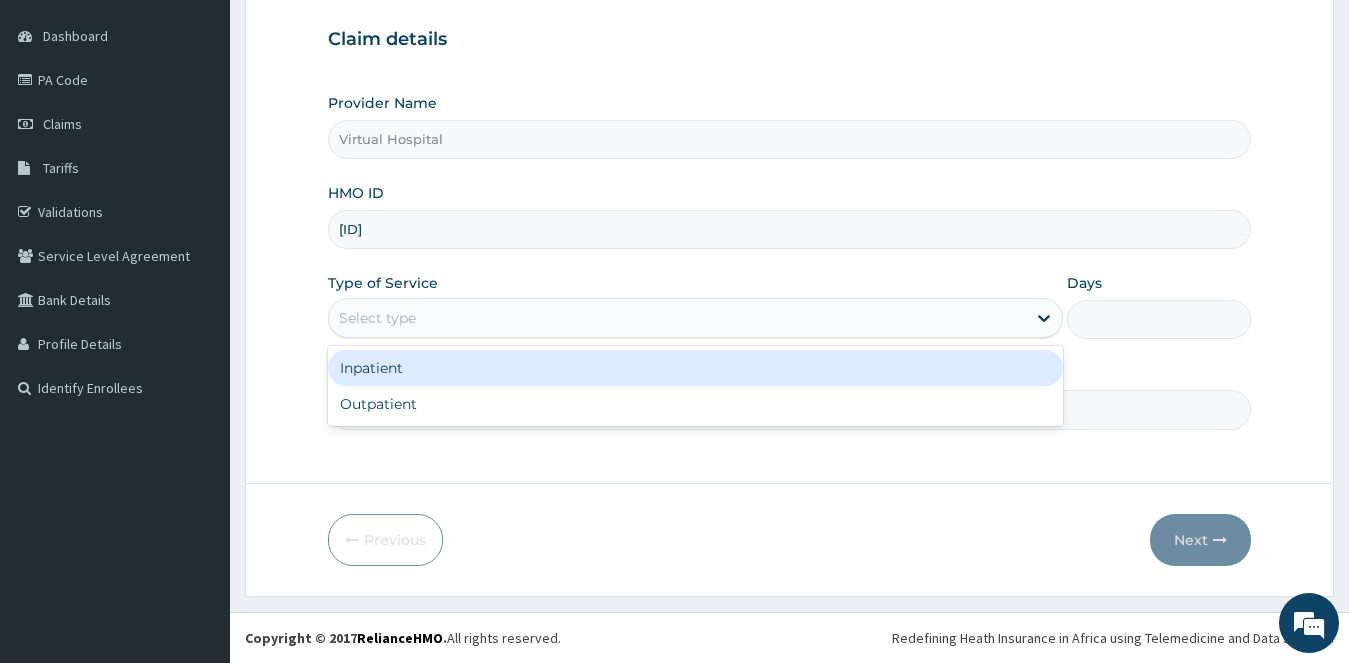 click on "Select type" at bounding box center [678, 318] 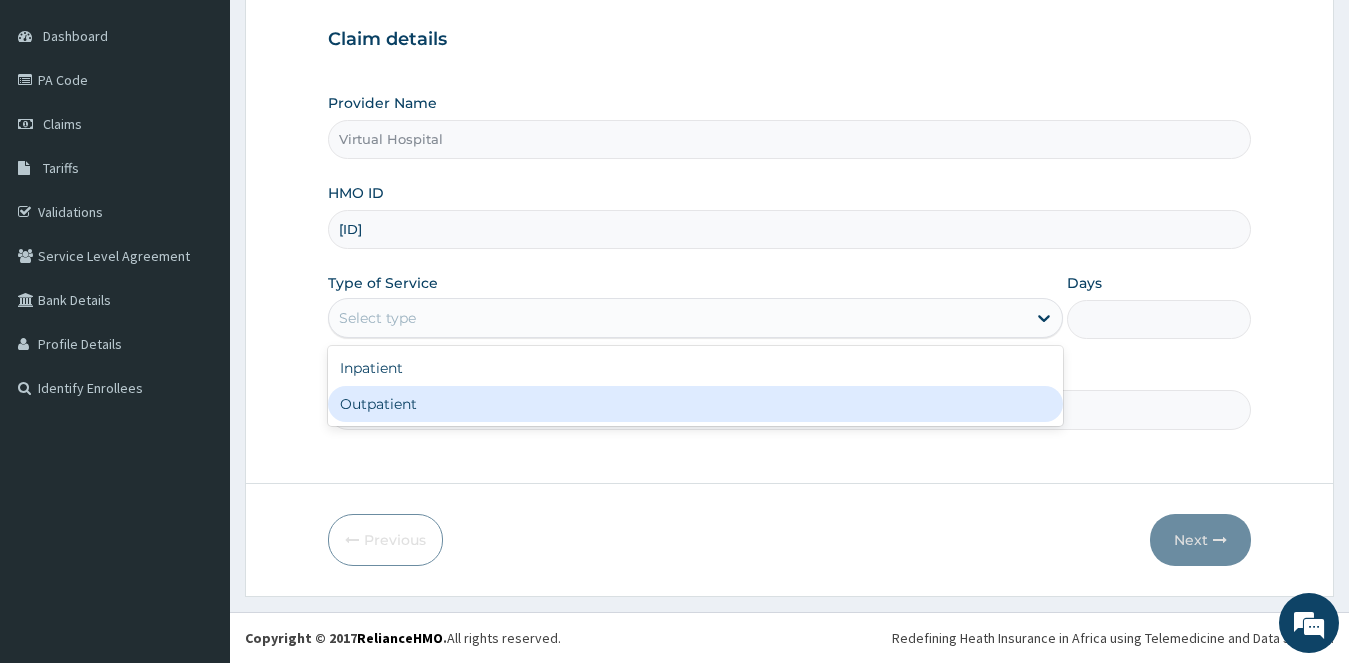 click on "Outpatient" at bounding box center [696, 404] 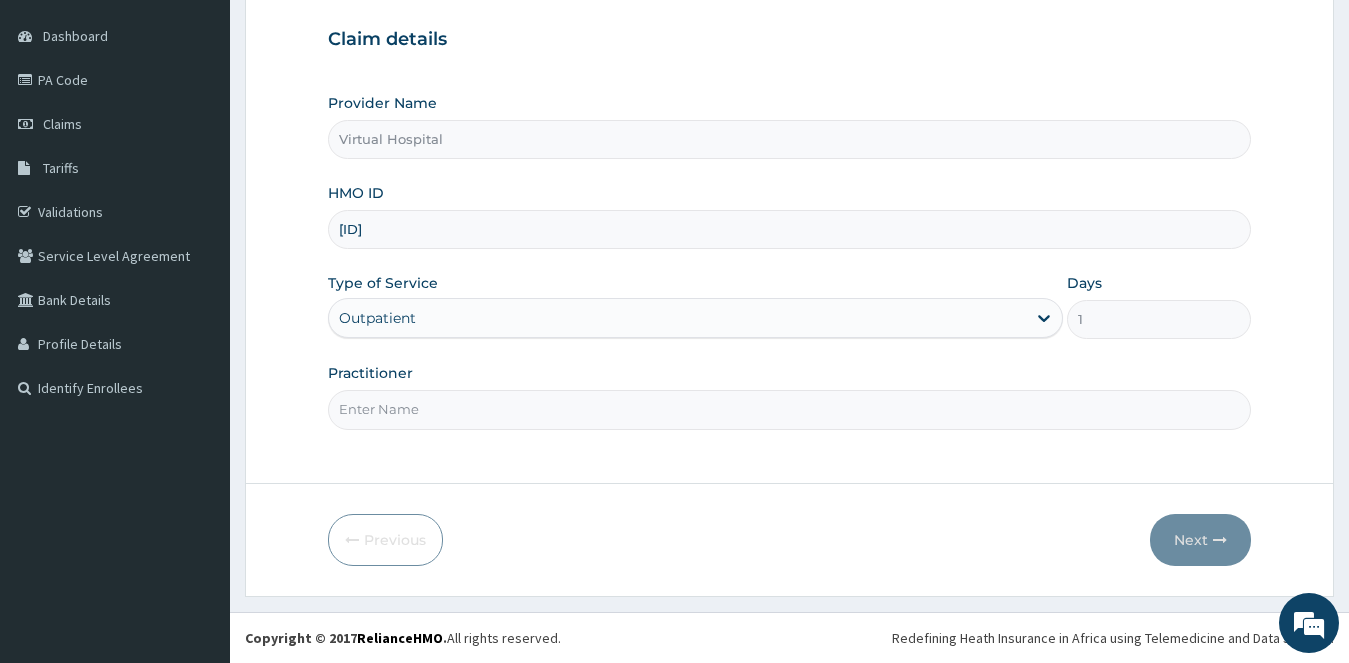 click on "Practitioner" at bounding box center (790, 409) 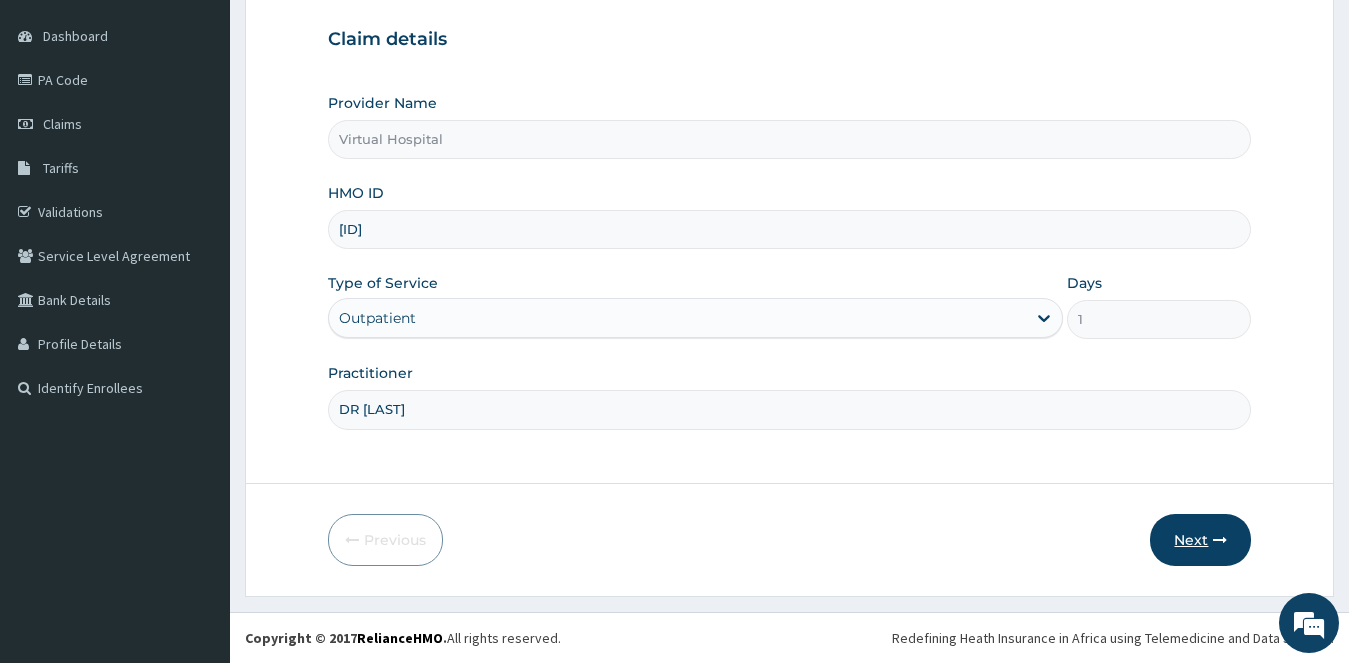 type on "DR GBENGA" 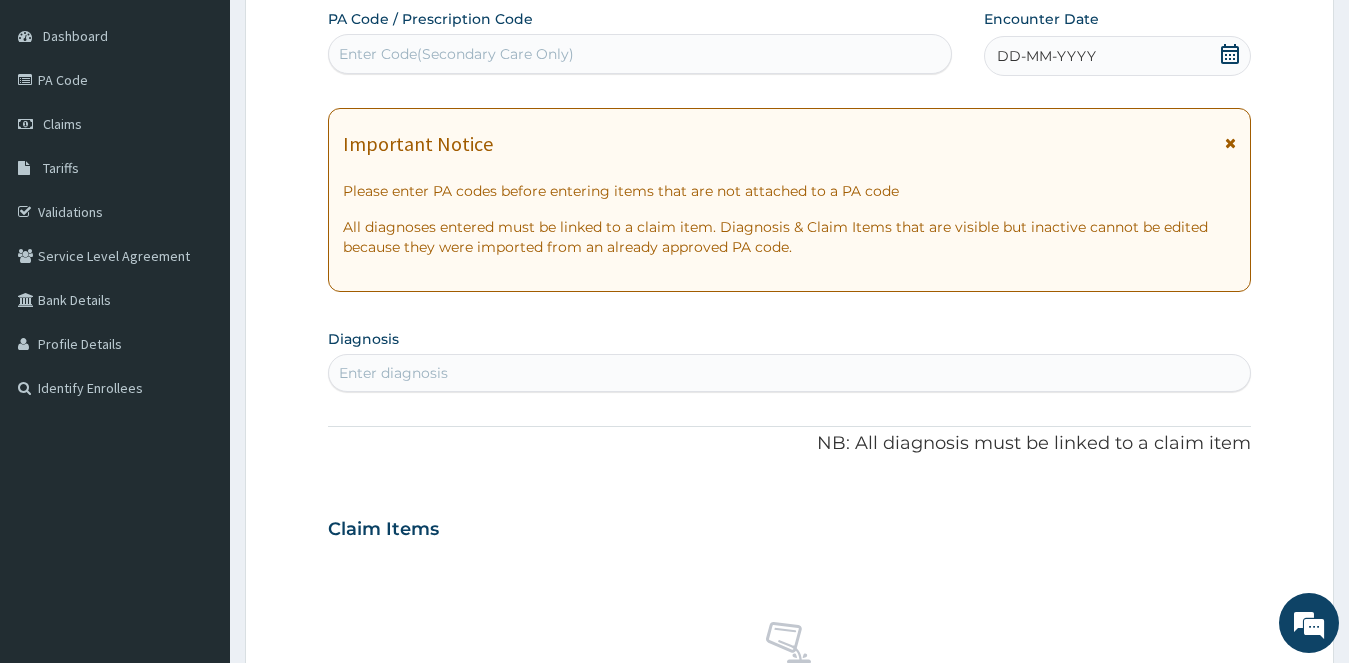 click 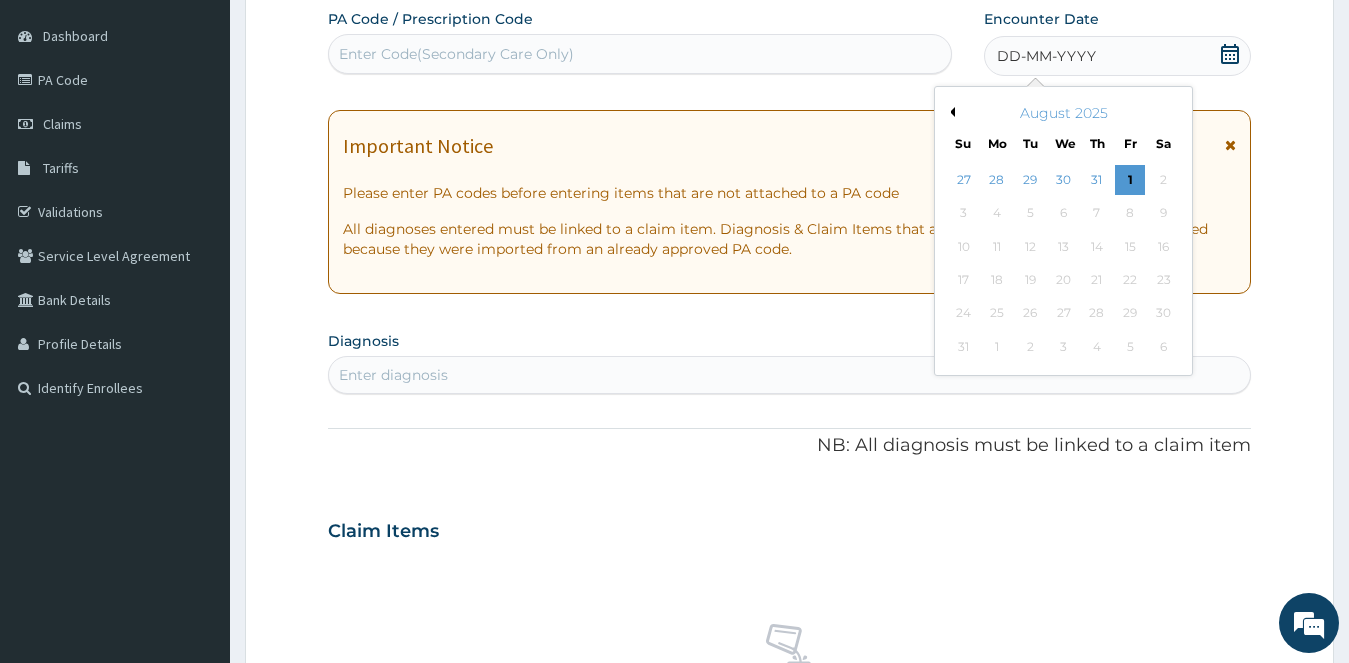 click on "27 28 29 30 31 1 2" at bounding box center [1063, 180] 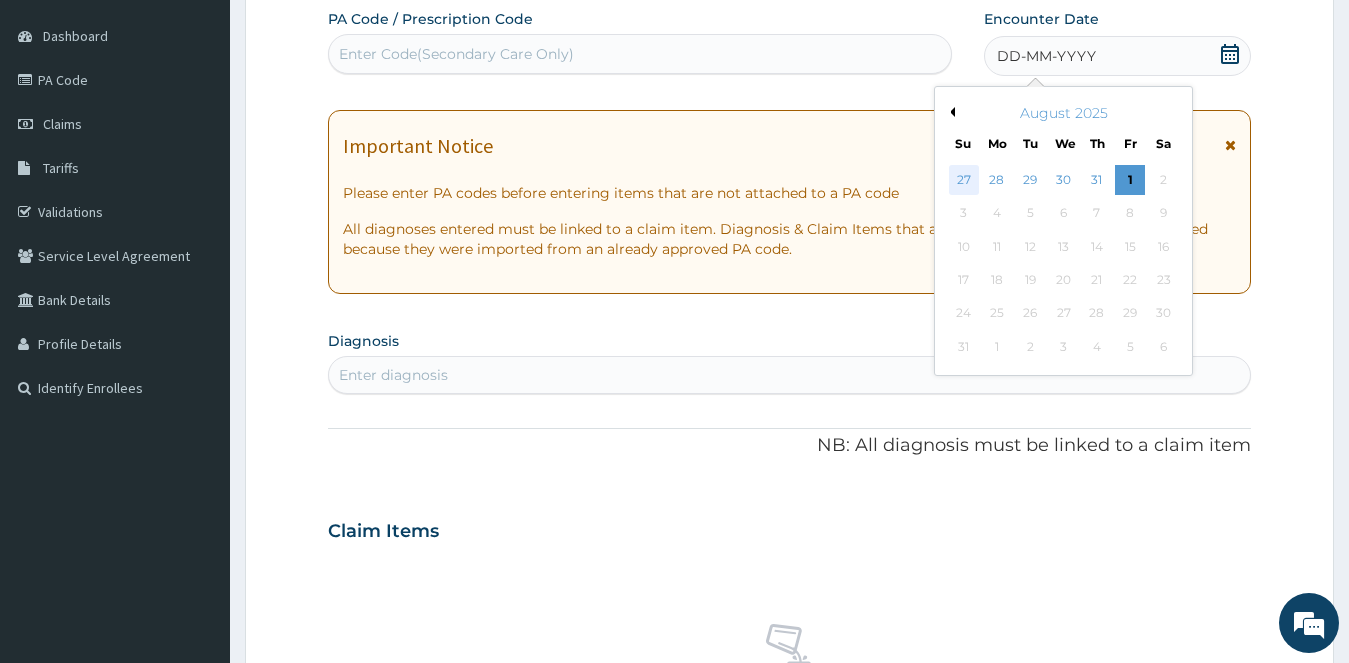 click on "27" at bounding box center (964, 180) 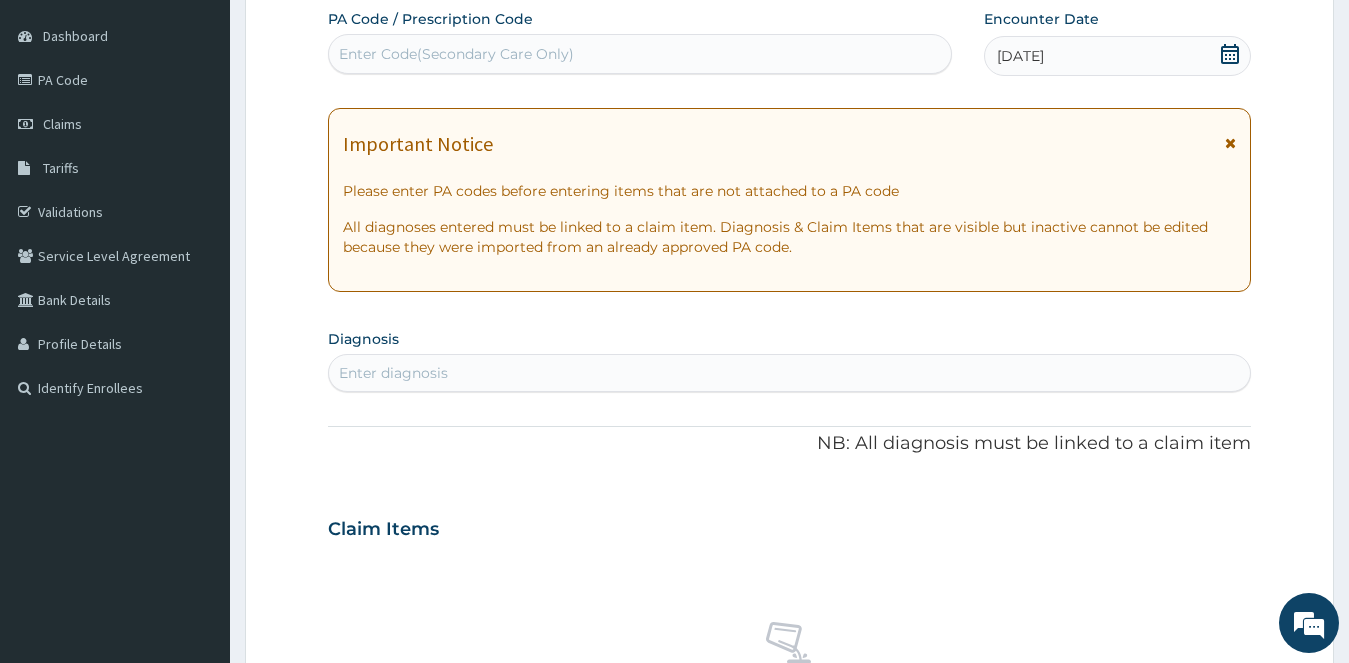 click on "Enter diagnosis" at bounding box center [393, 373] 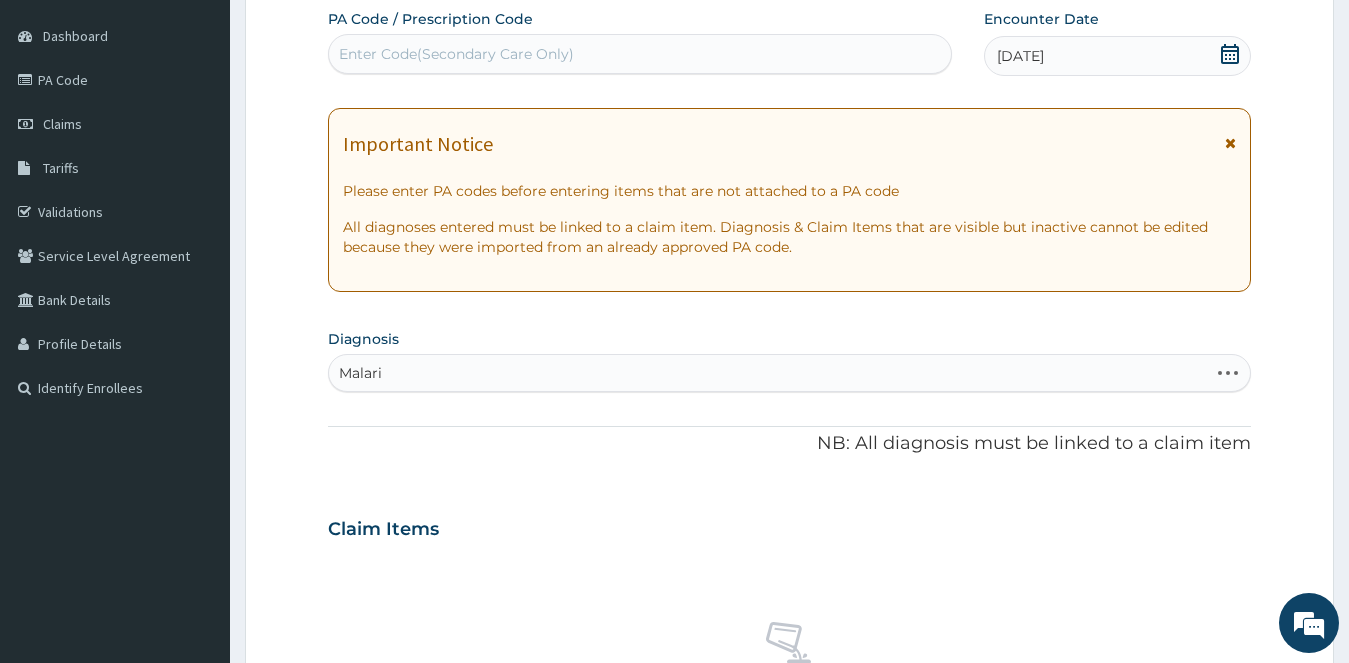 type on "Malaria" 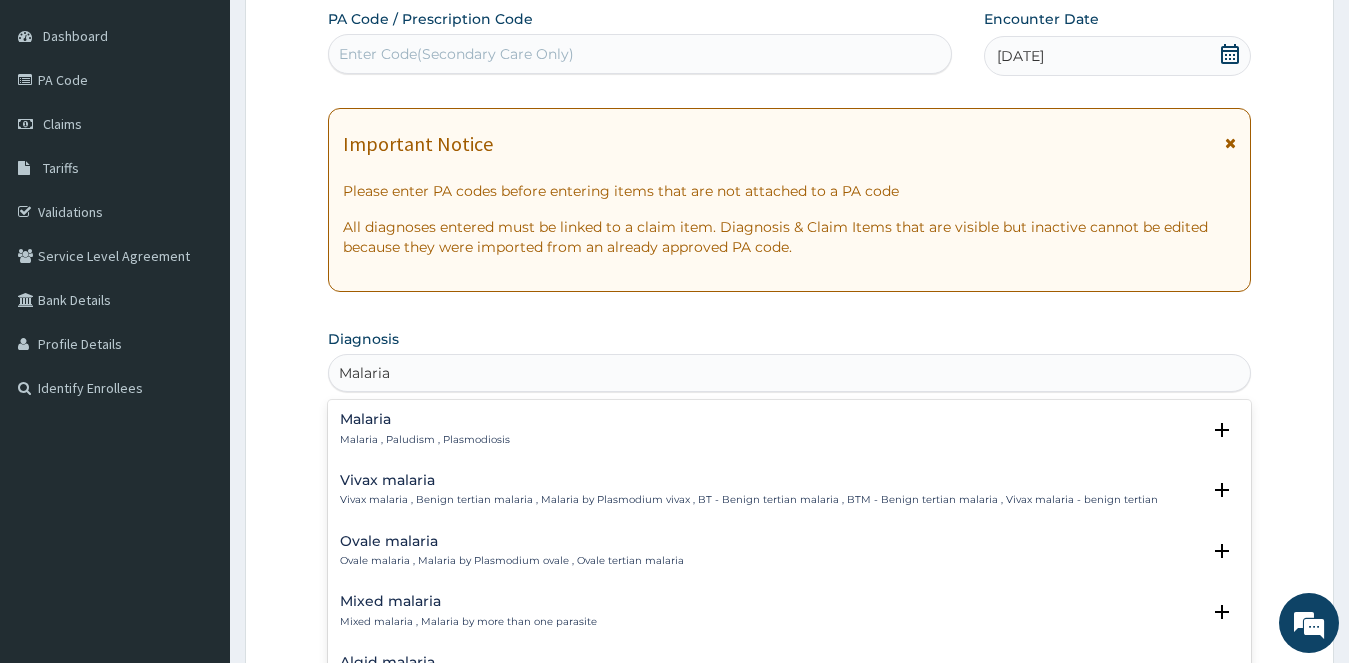 click on "Malaria , Paludism , Plasmodiosis" at bounding box center (425, 440) 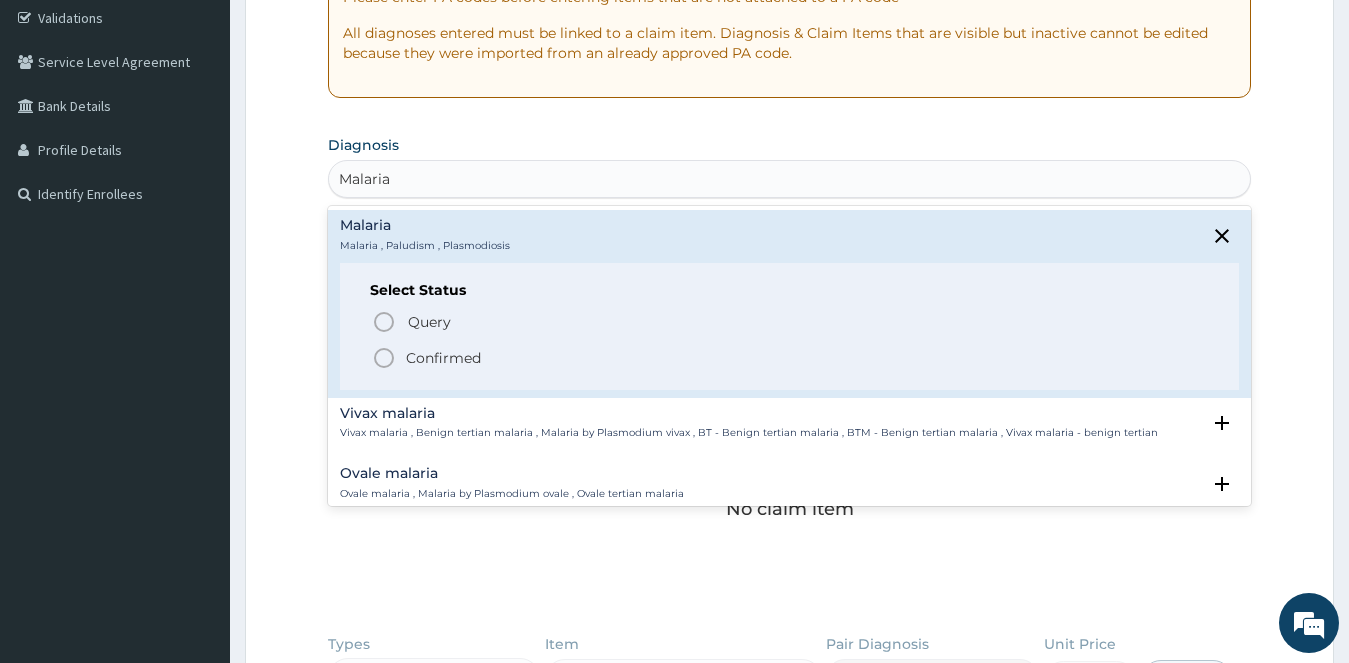 scroll, scrollTop: 382, scrollLeft: 0, axis: vertical 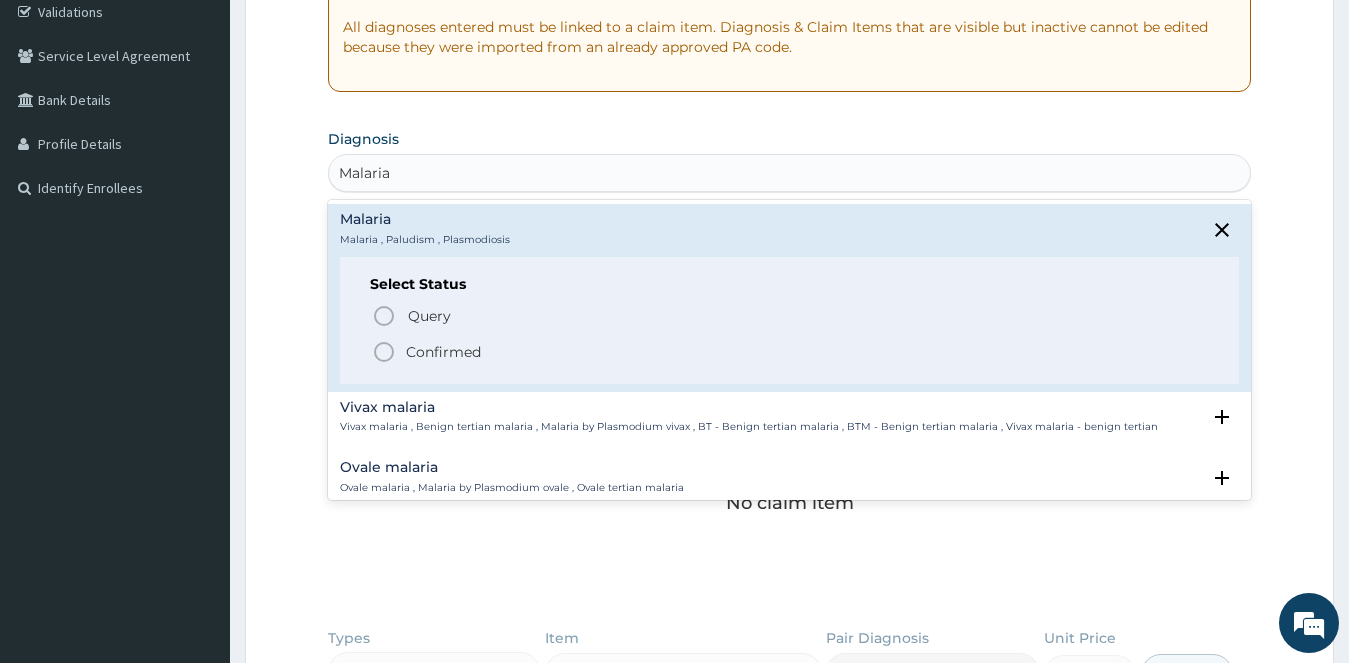 click 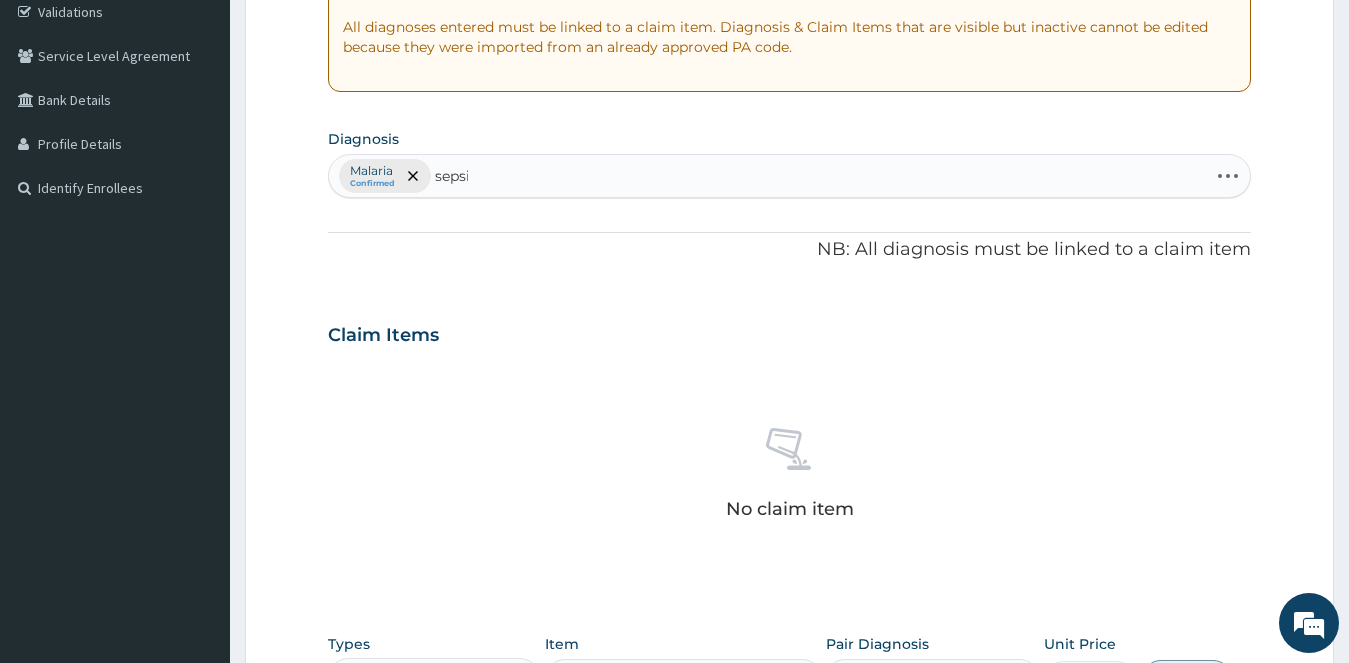 type on "sepsis" 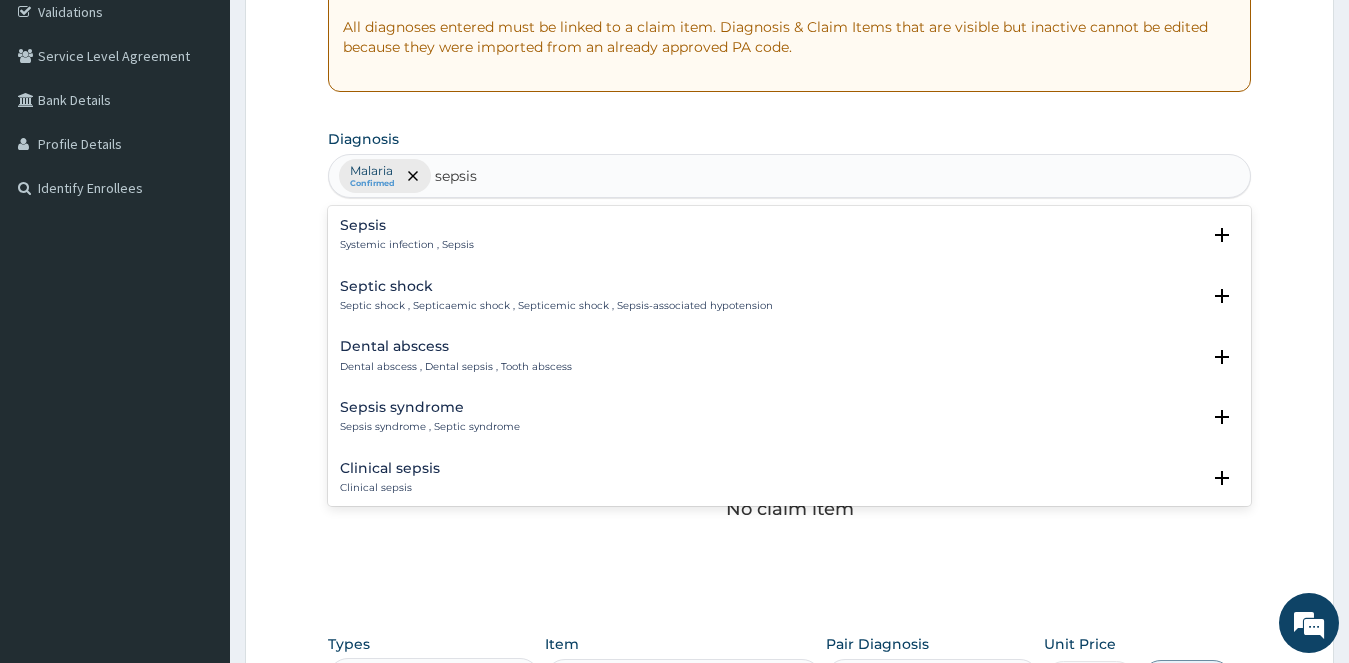 click on "Sepsis" at bounding box center (407, 225) 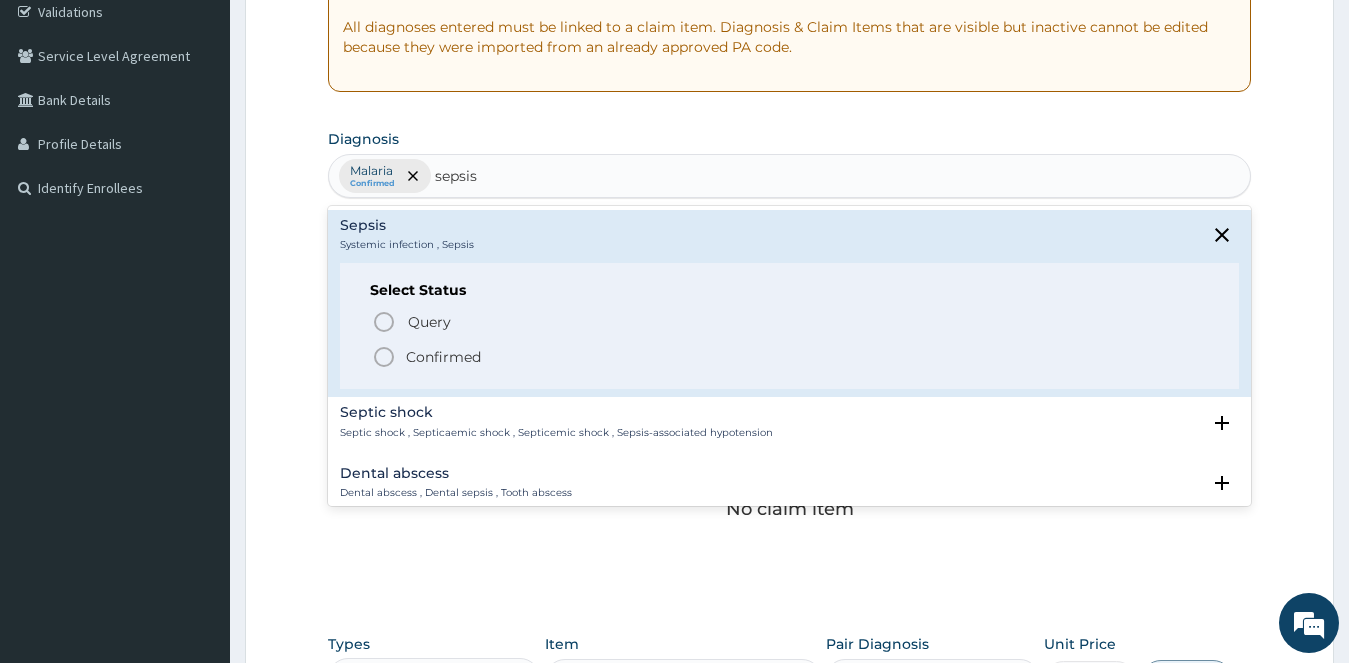 click on "Select Status Query Query covers suspected (?), Keep in view (kiv), Ruled out (r/o) Confirmed" at bounding box center (790, 326) 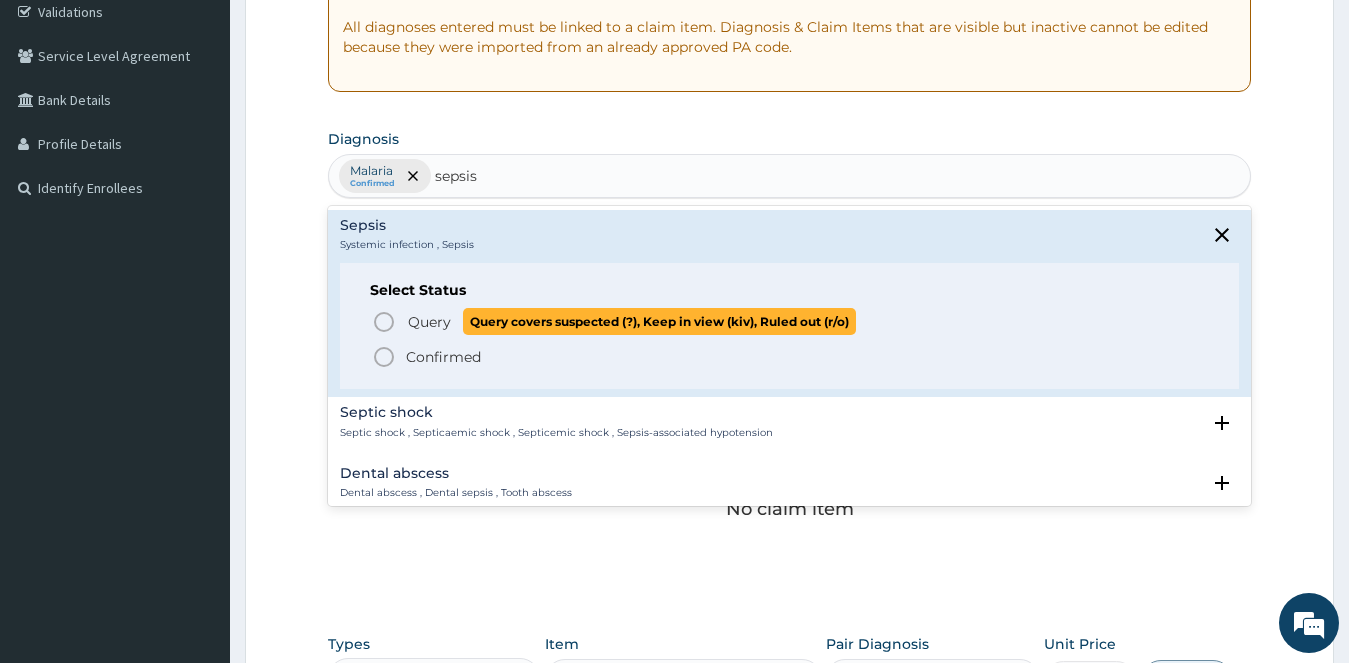 click 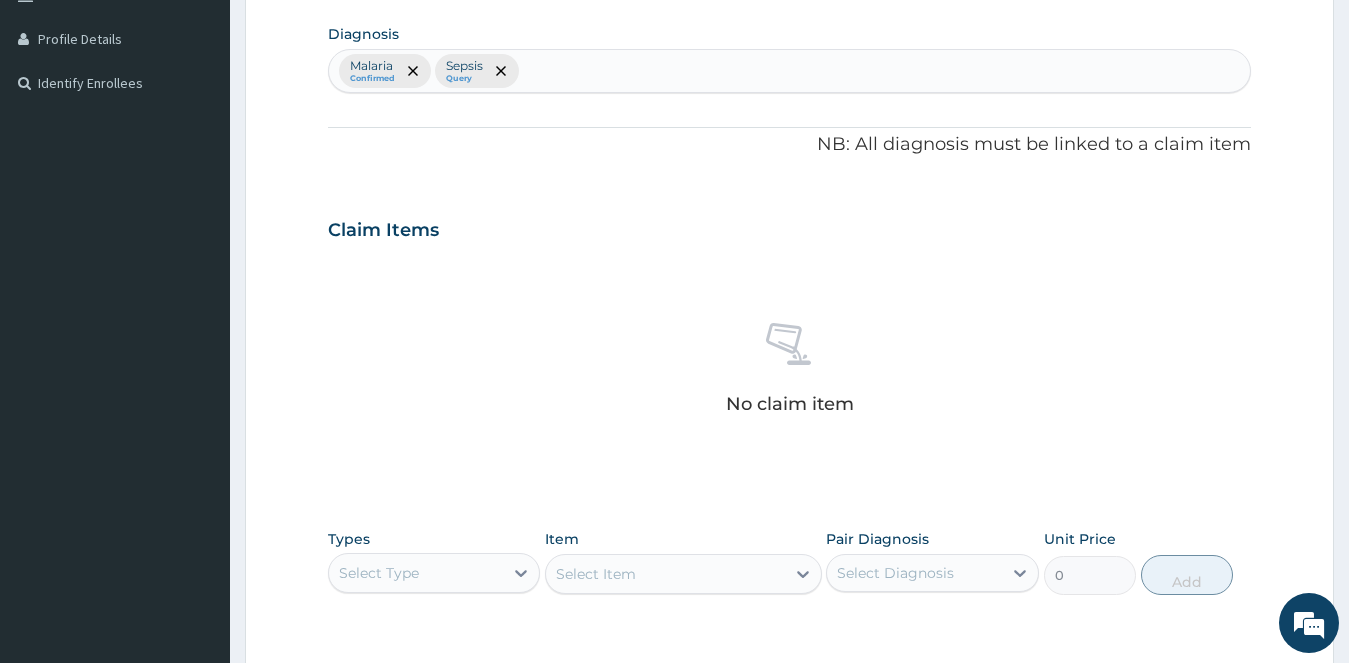 scroll, scrollTop: 779, scrollLeft: 0, axis: vertical 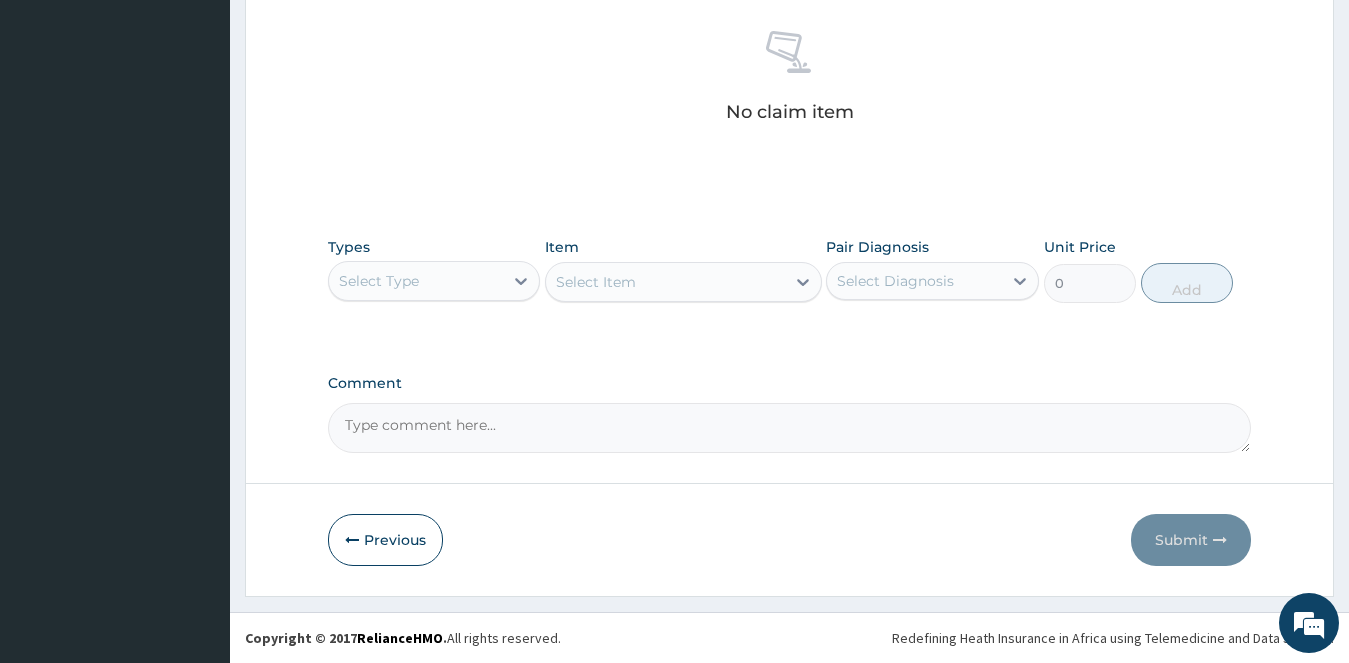 click on "Select Type" at bounding box center [416, 281] 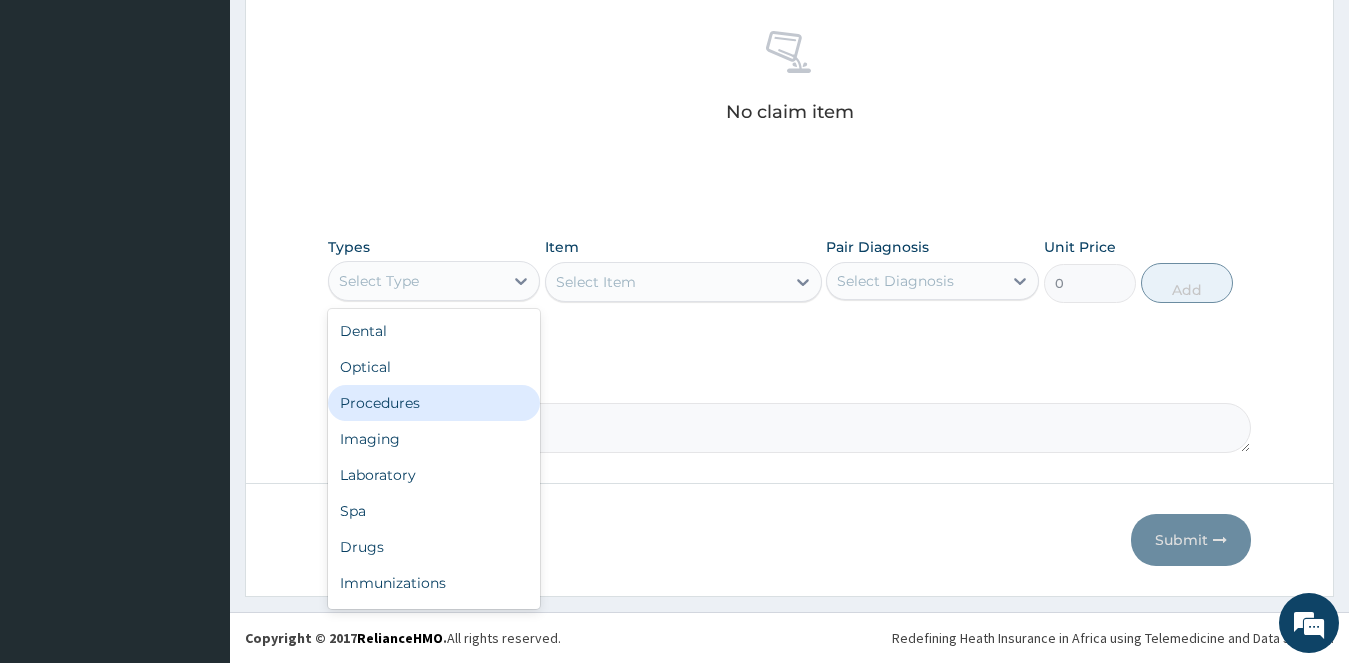 click on "Procedures" at bounding box center (434, 403) 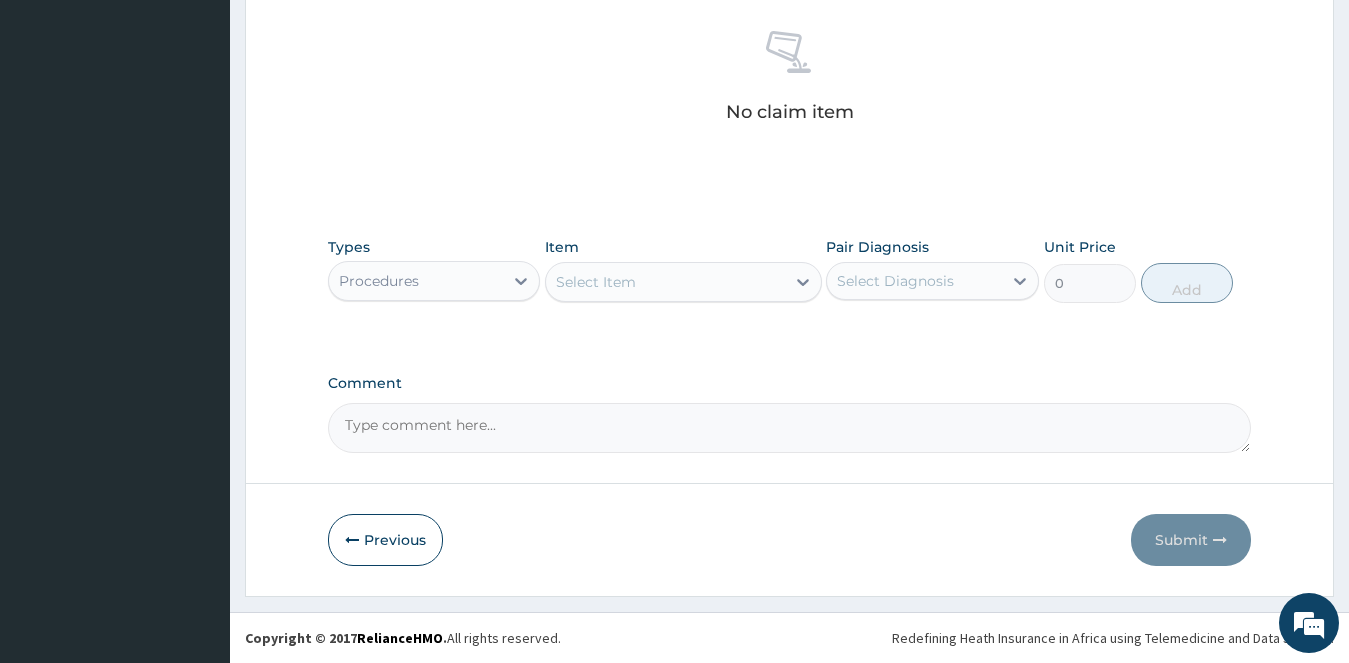 click on "Select Item" at bounding box center (665, 282) 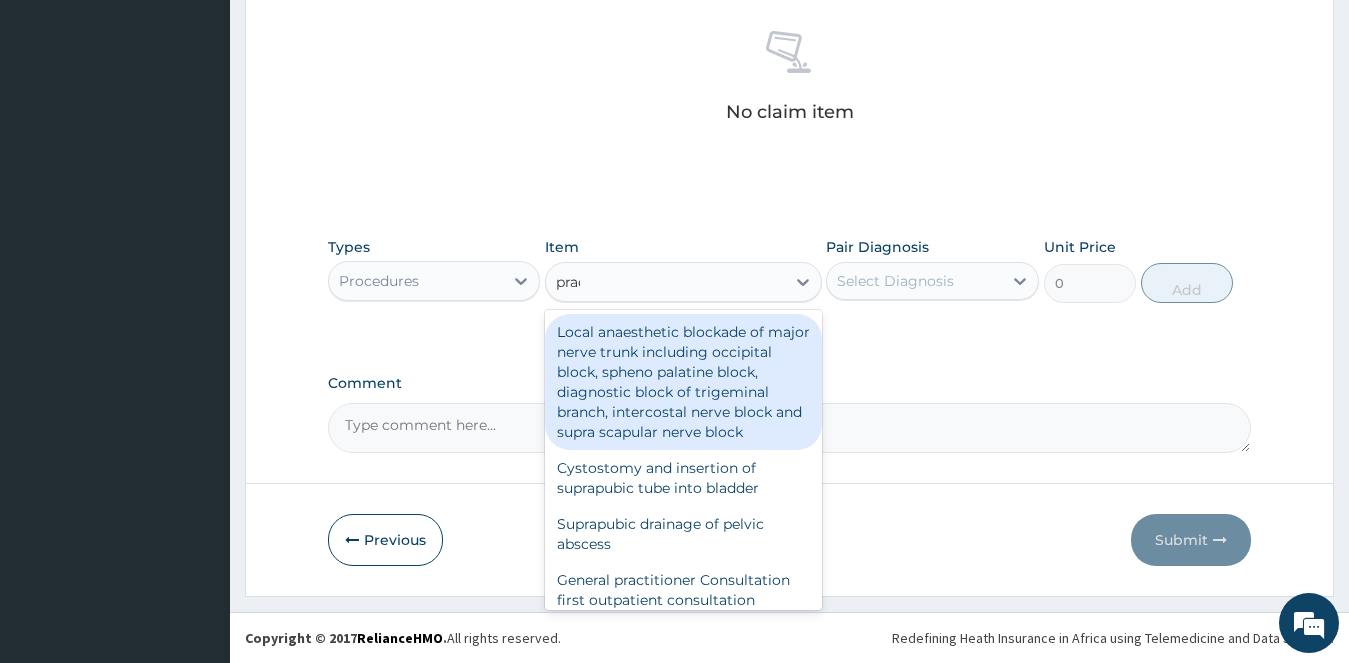 type on "practi" 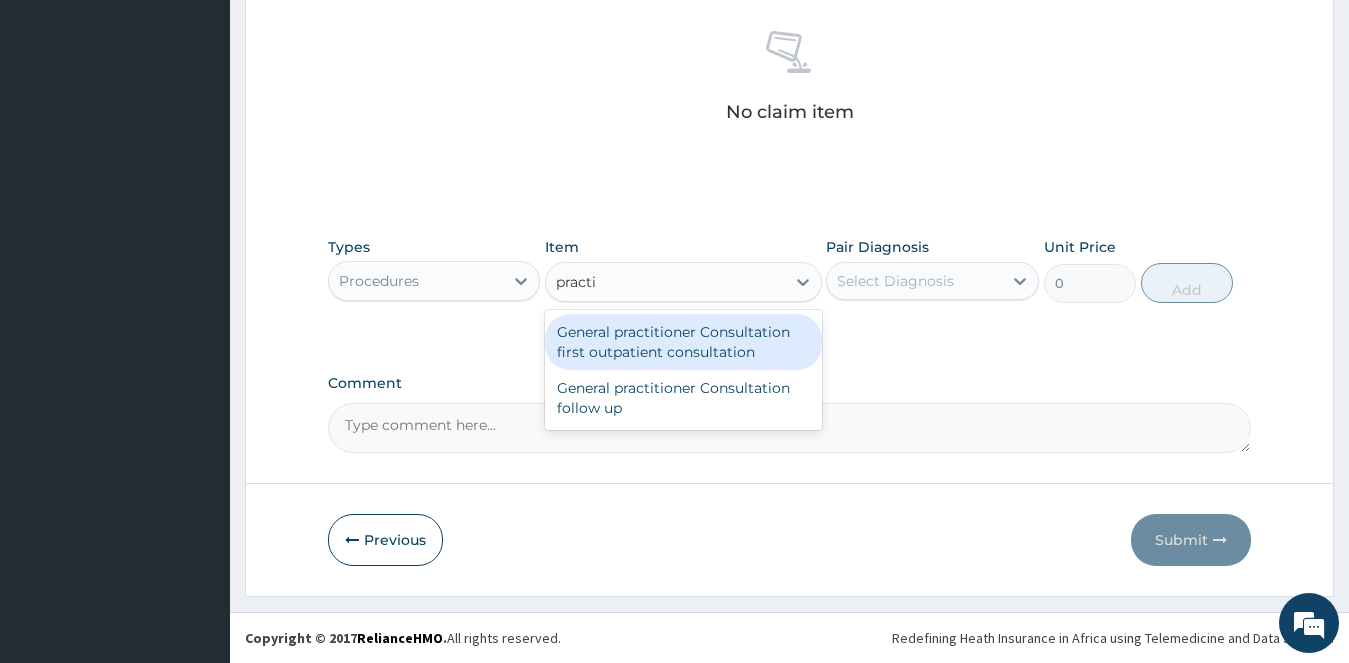 click on "General practitioner Consultation first outpatient consultation" at bounding box center [683, 342] 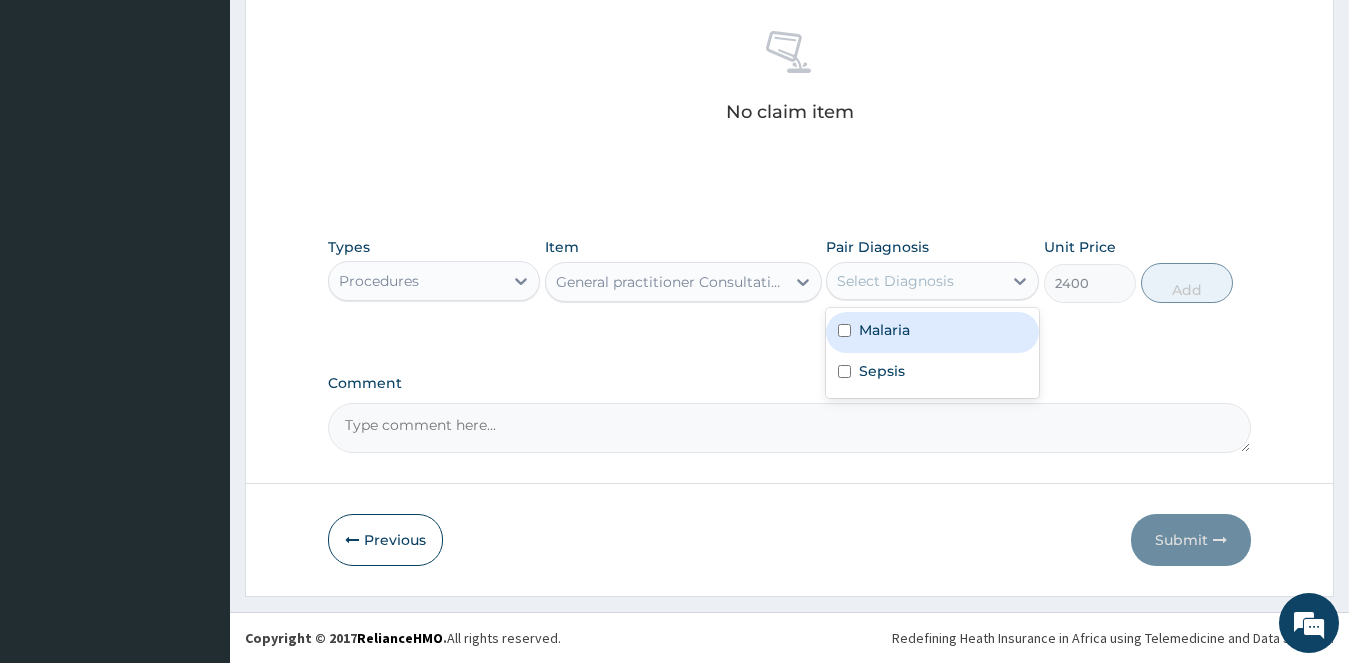click on "Select Diagnosis" at bounding box center [895, 281] 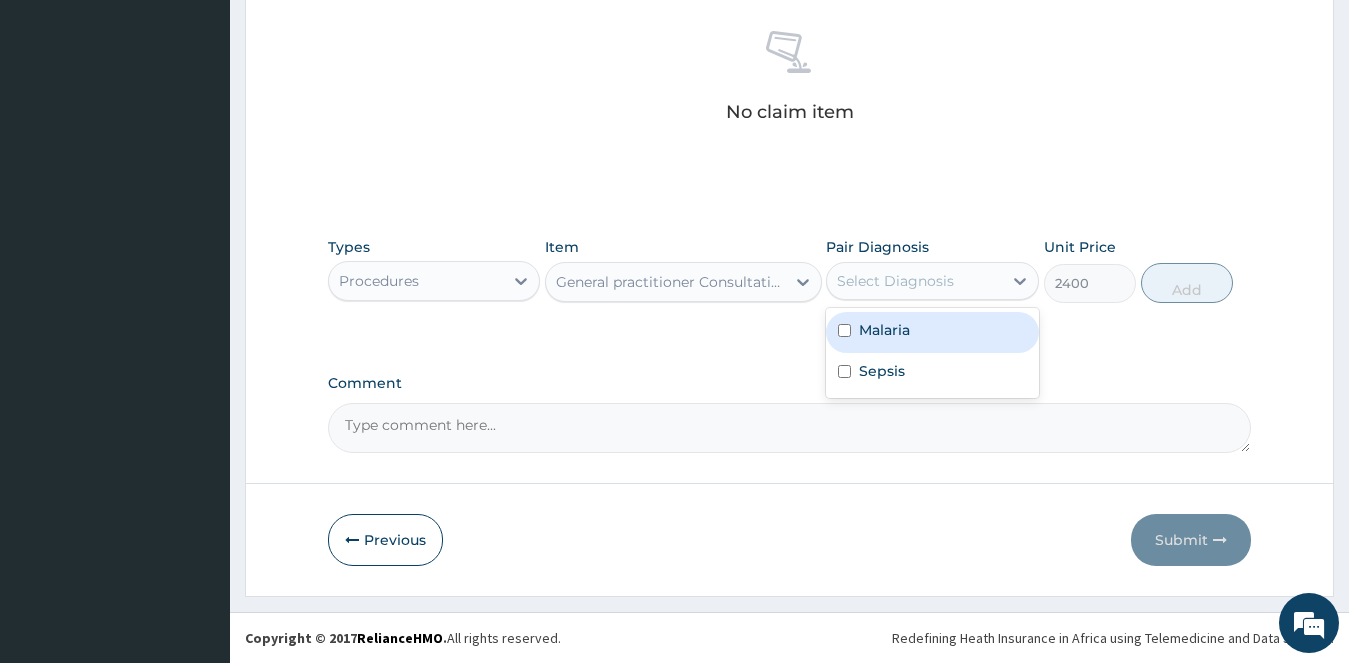 click on "Malaria" at bounding box center [932, 332] 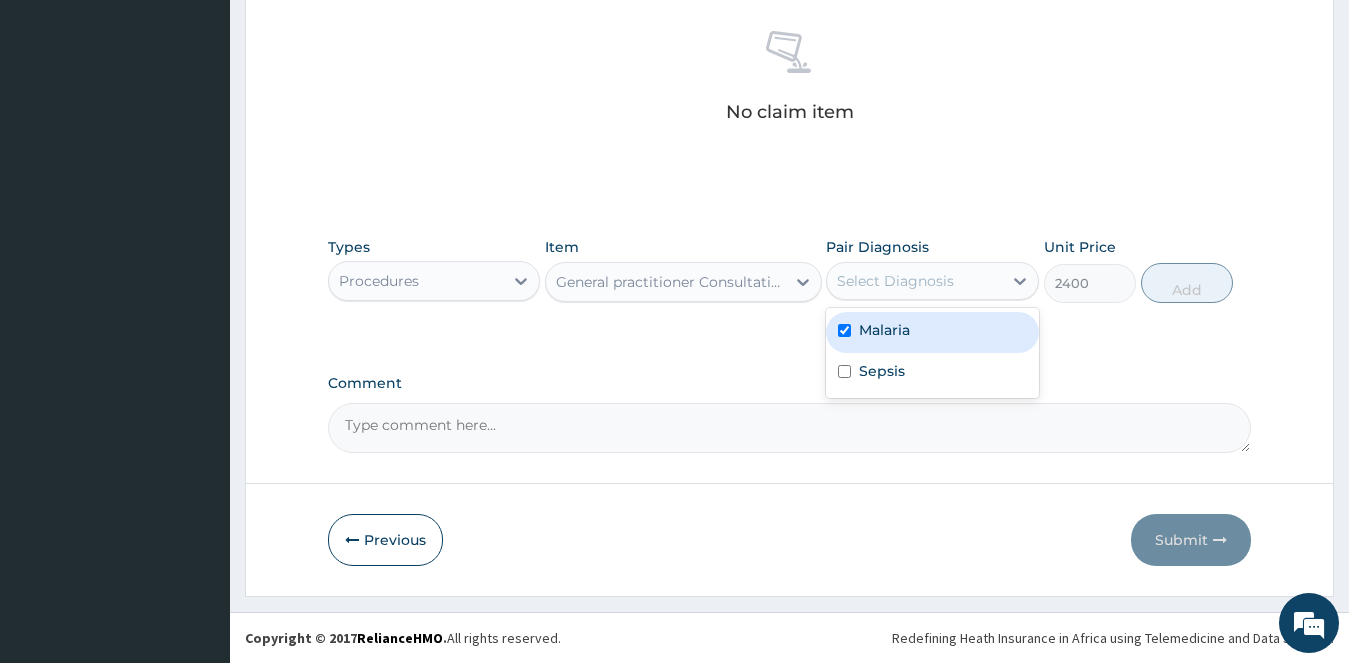 checkbox on "true" 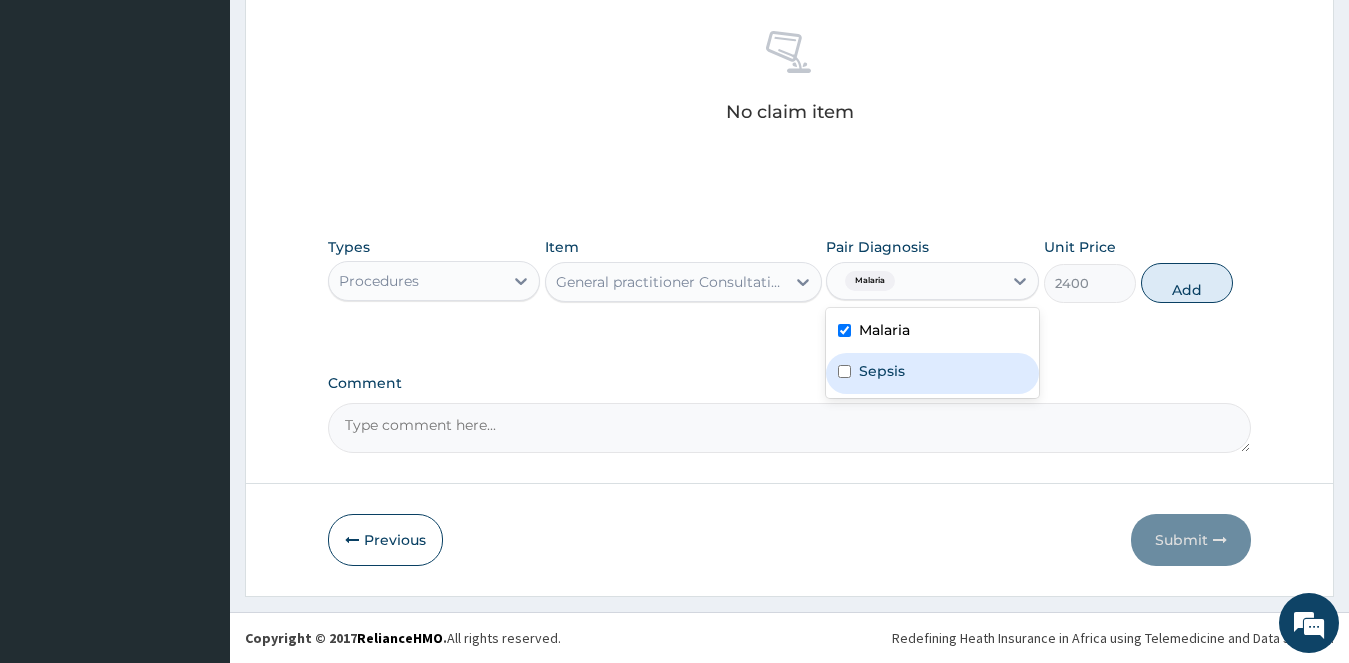click on "Sepsis" at bounding box center [932, 373] 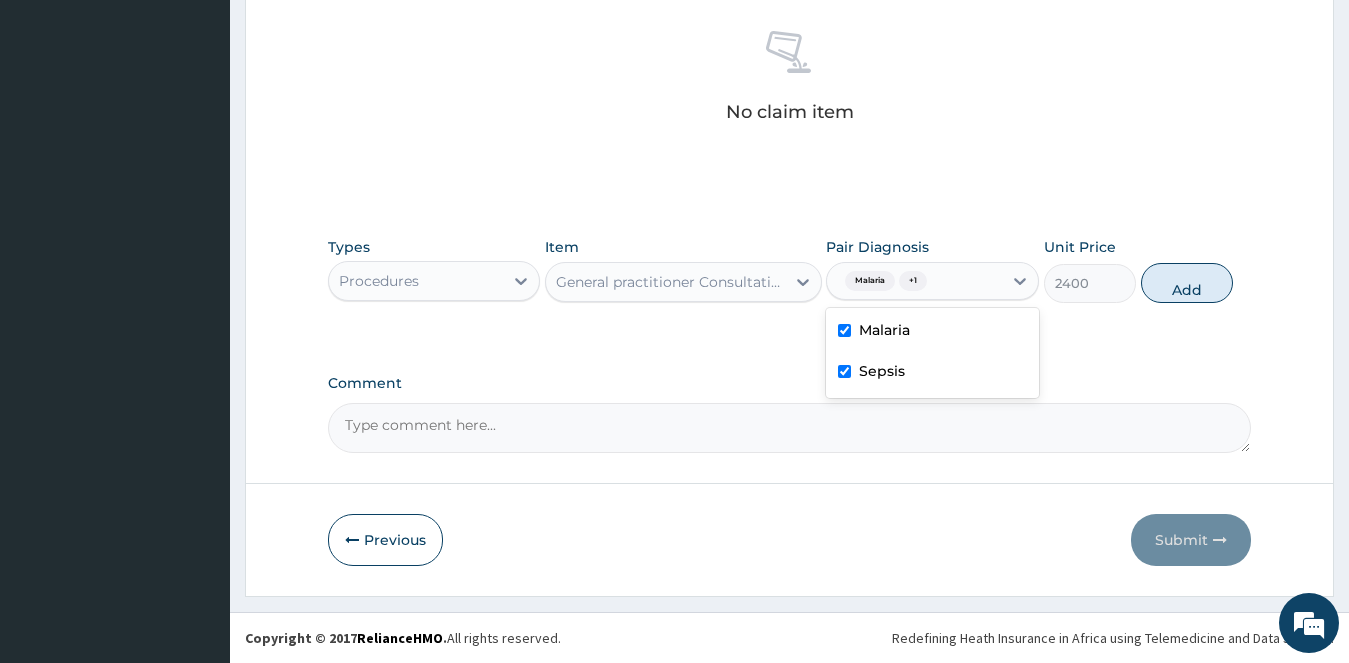 click on "Sepsis" at bounding box center (932, 373) 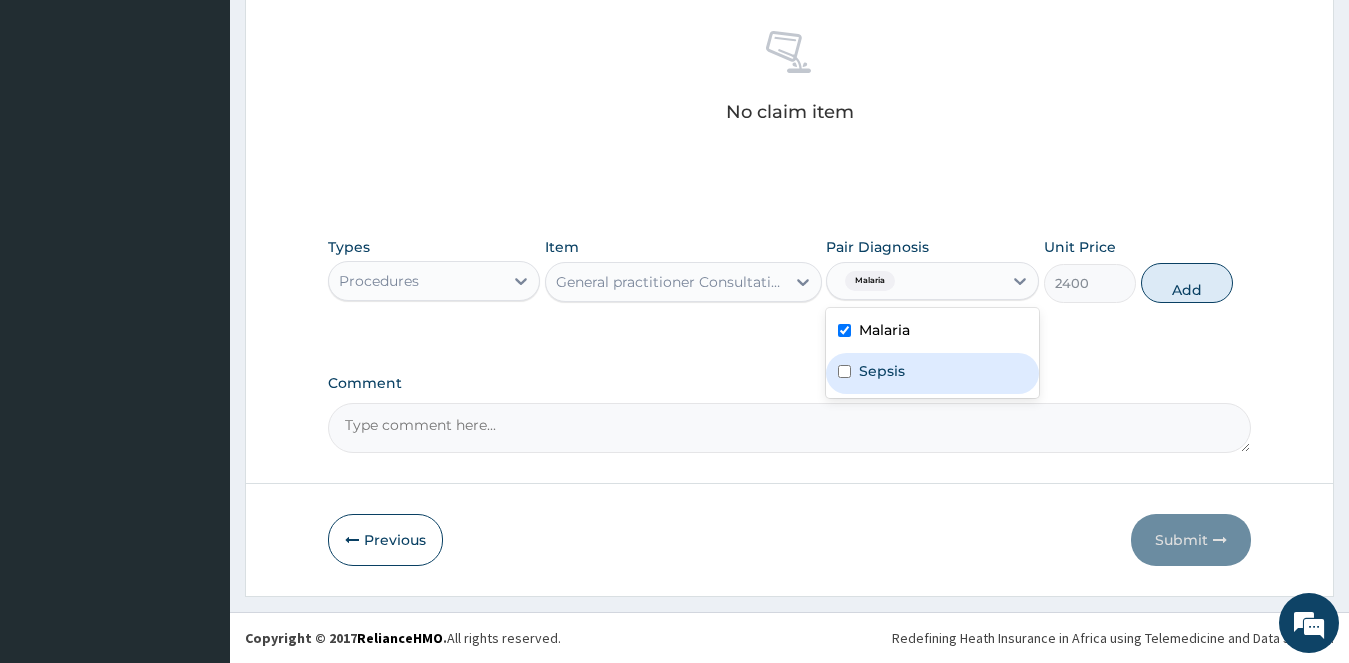 click on "Sepsis" at bounding box center [932, 373] 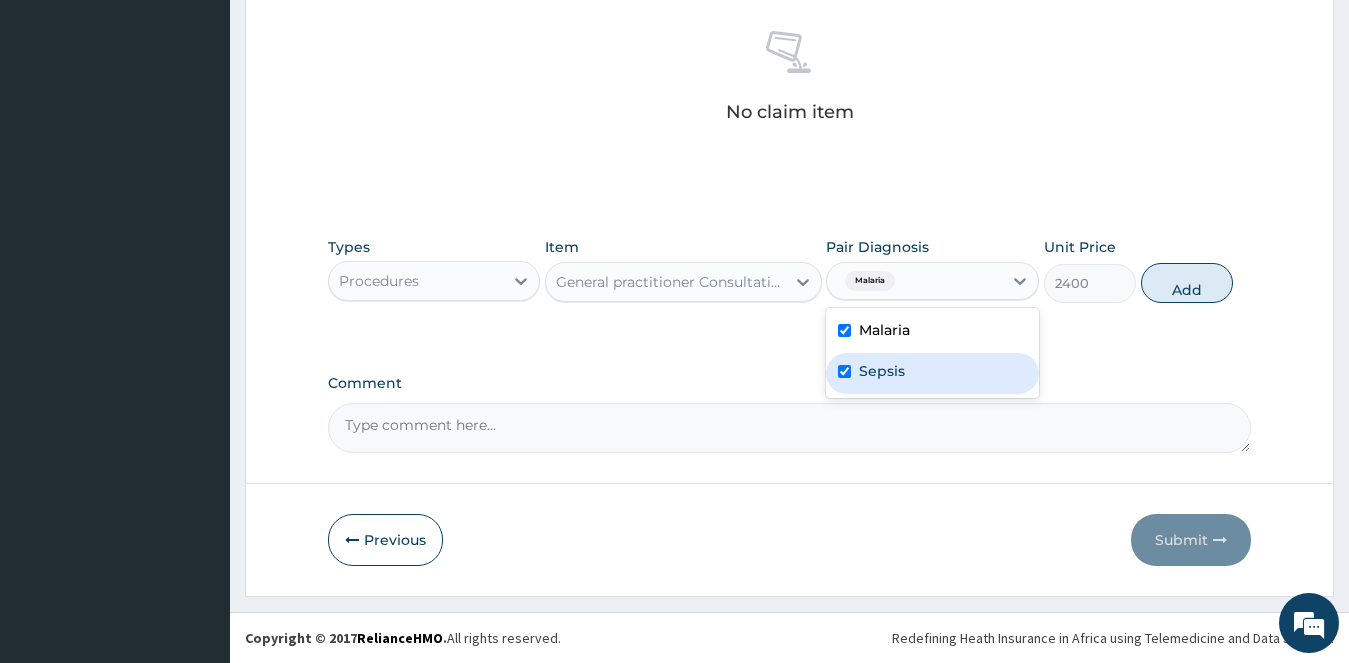 checkbox on "true" 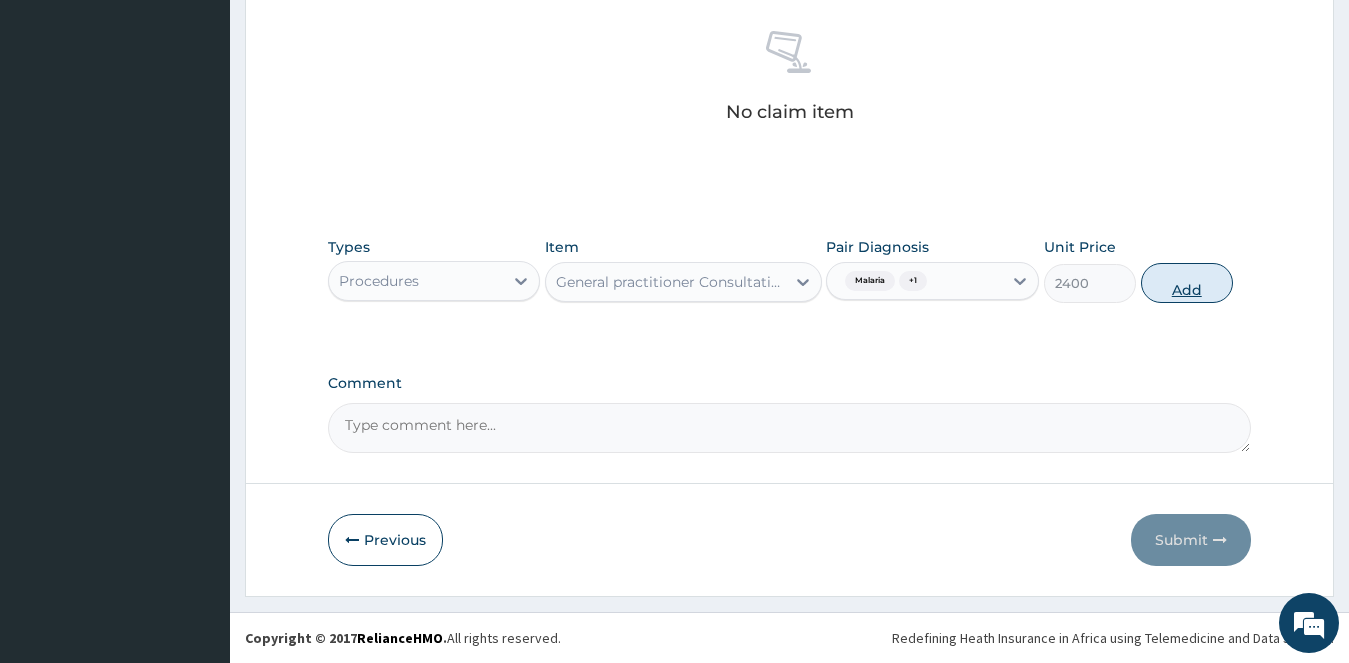 click on "Add" at bounding box center [1187, 283] 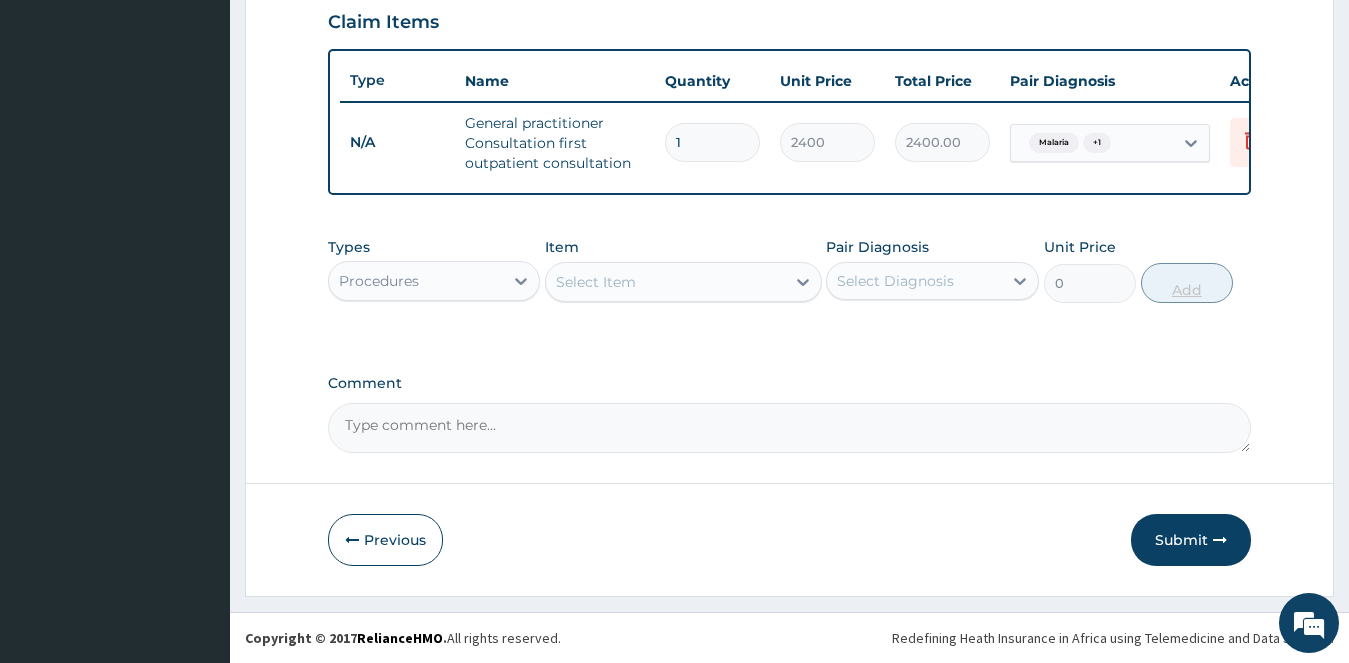 scroll, scrollTop: 712, scrollLeft: 0, axis: vertical 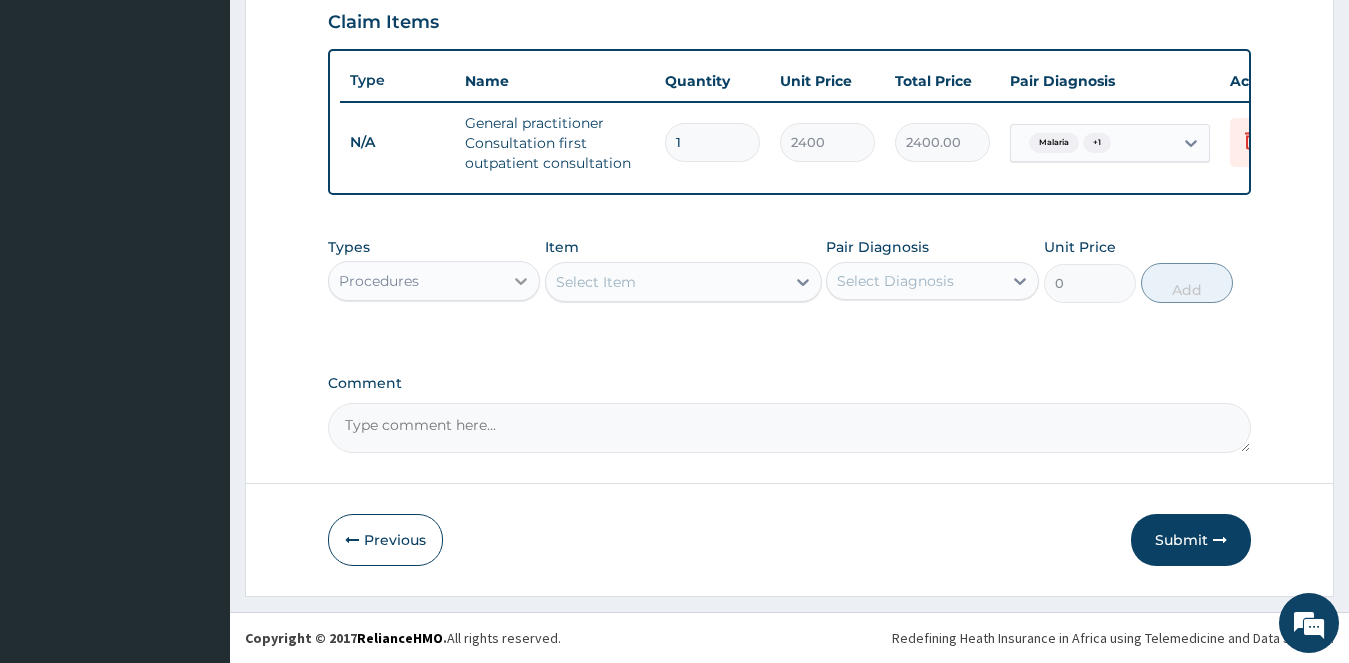 click 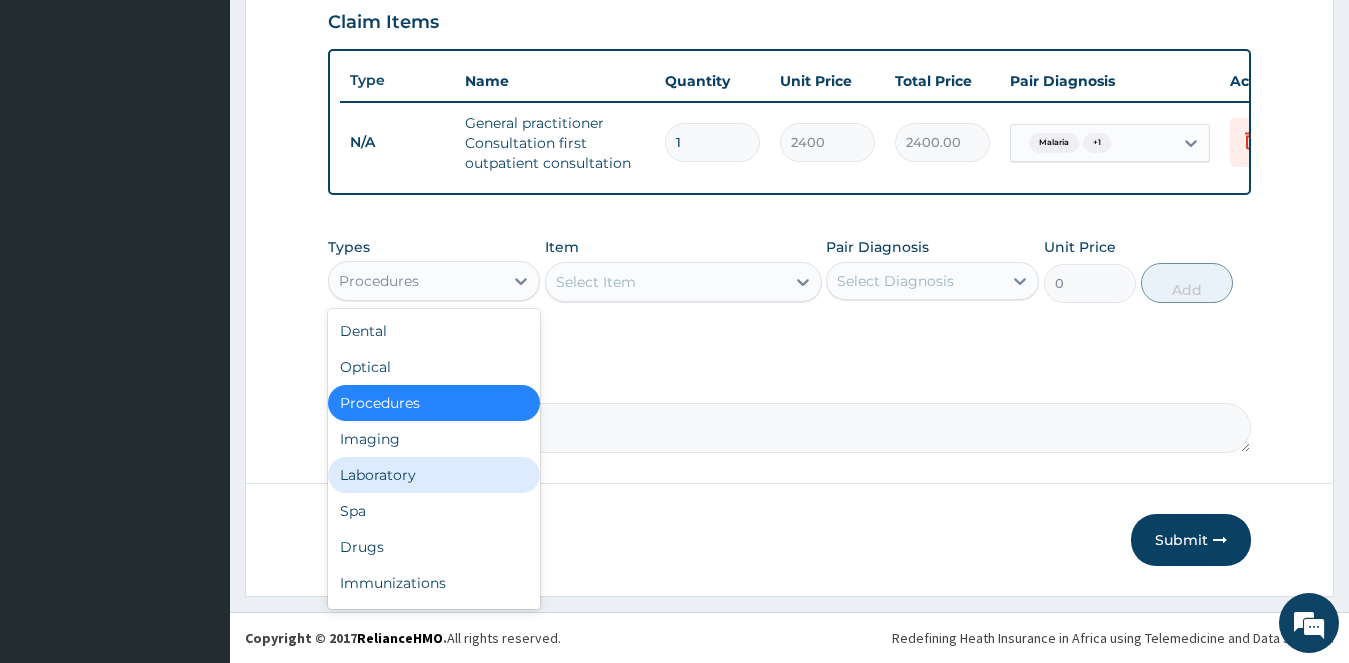 click on "Laboratory" at bounding box center [434, 475] 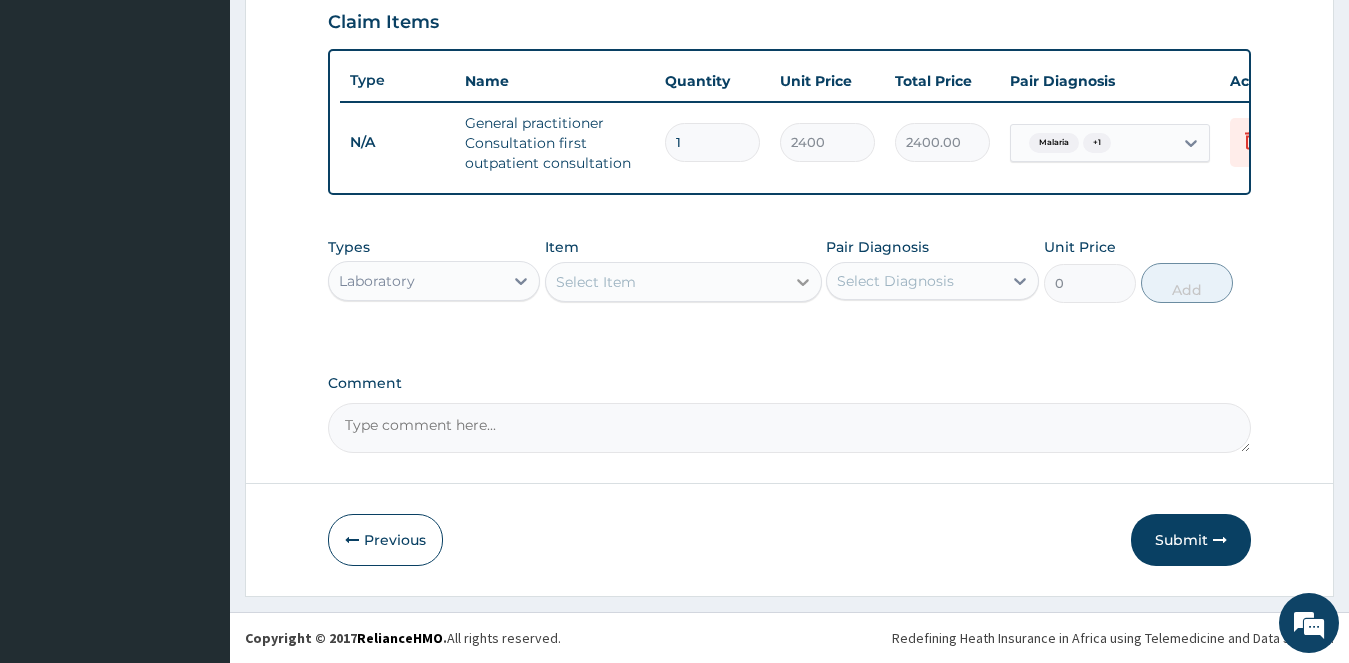 click 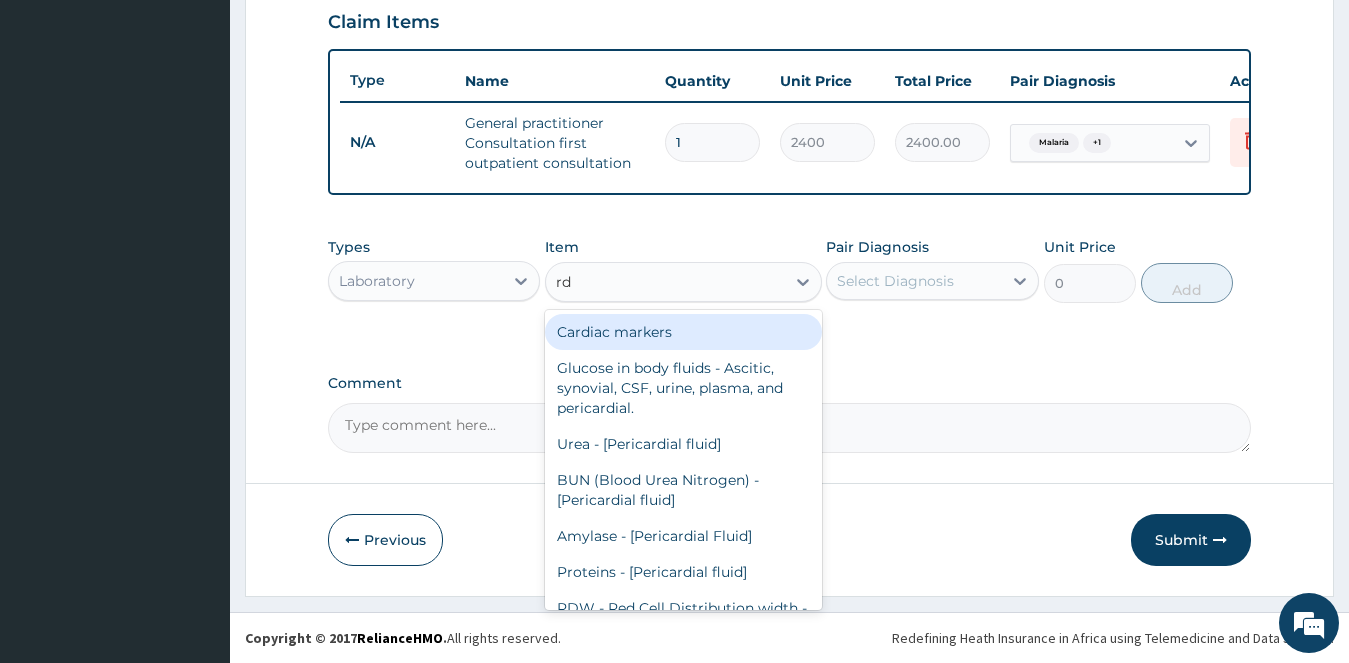 type on "rdt" 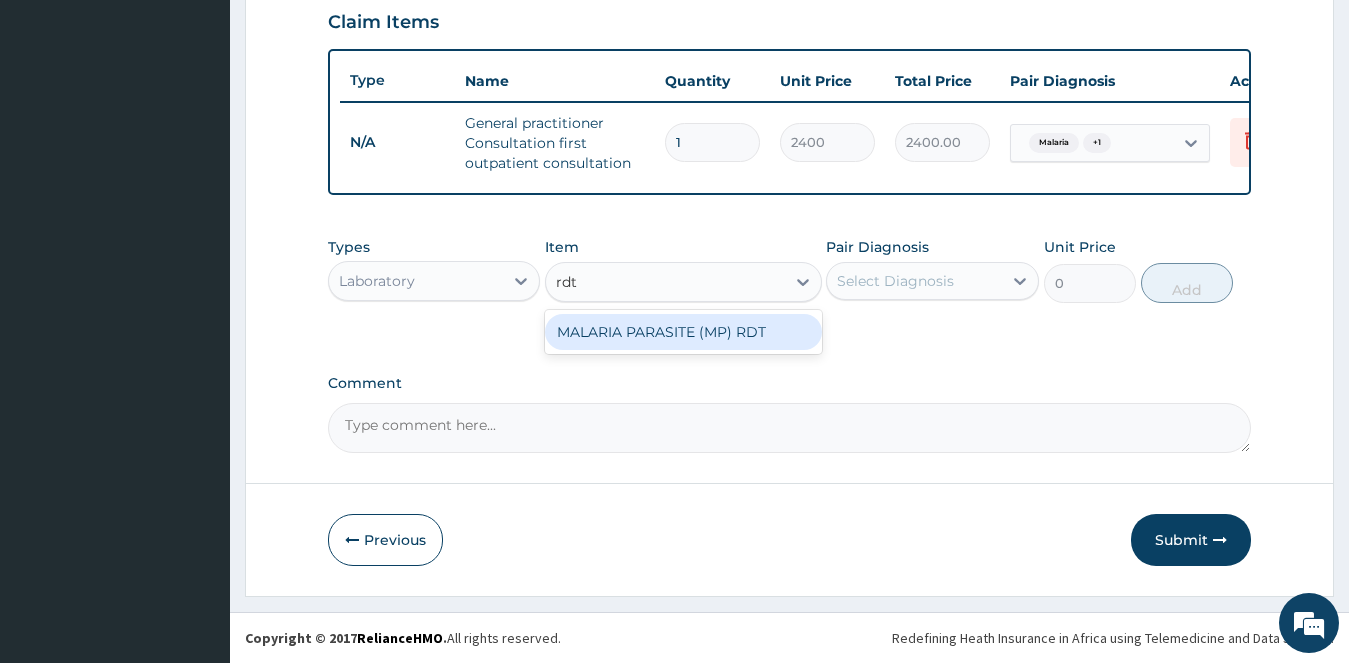 click on "MALARIA PARASITE (MP) RDT" at bounding box center [683, 332] 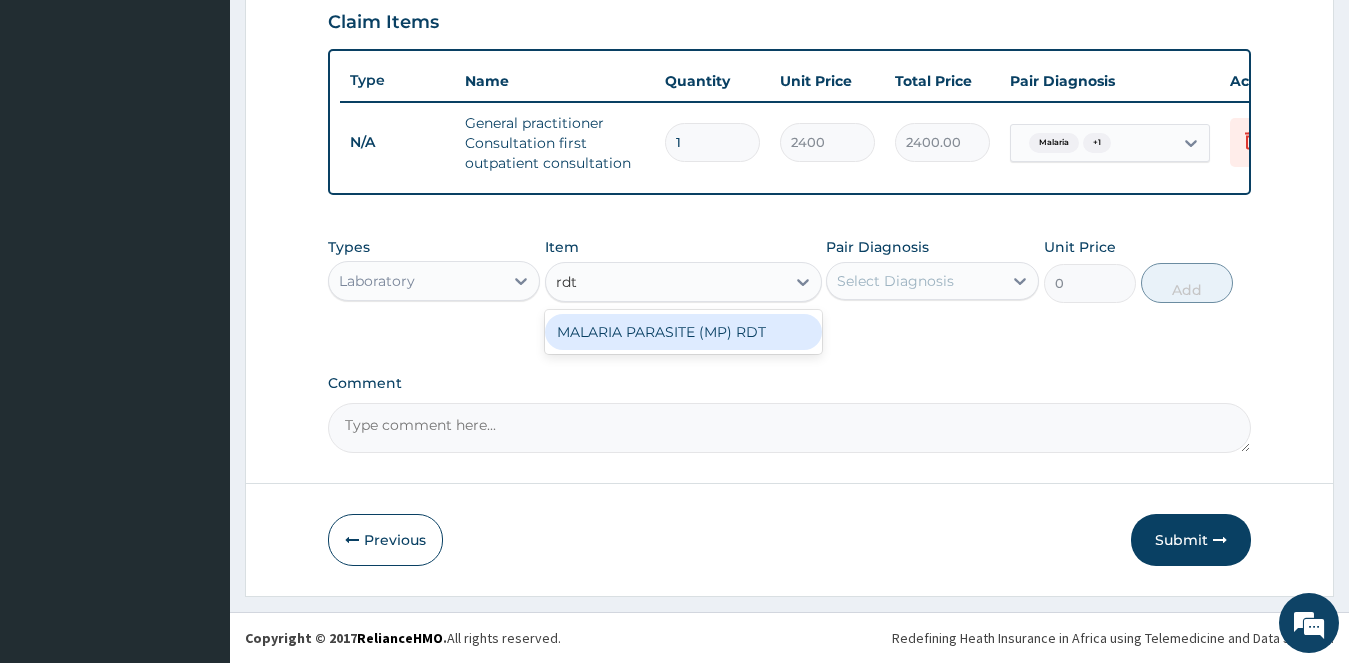 type 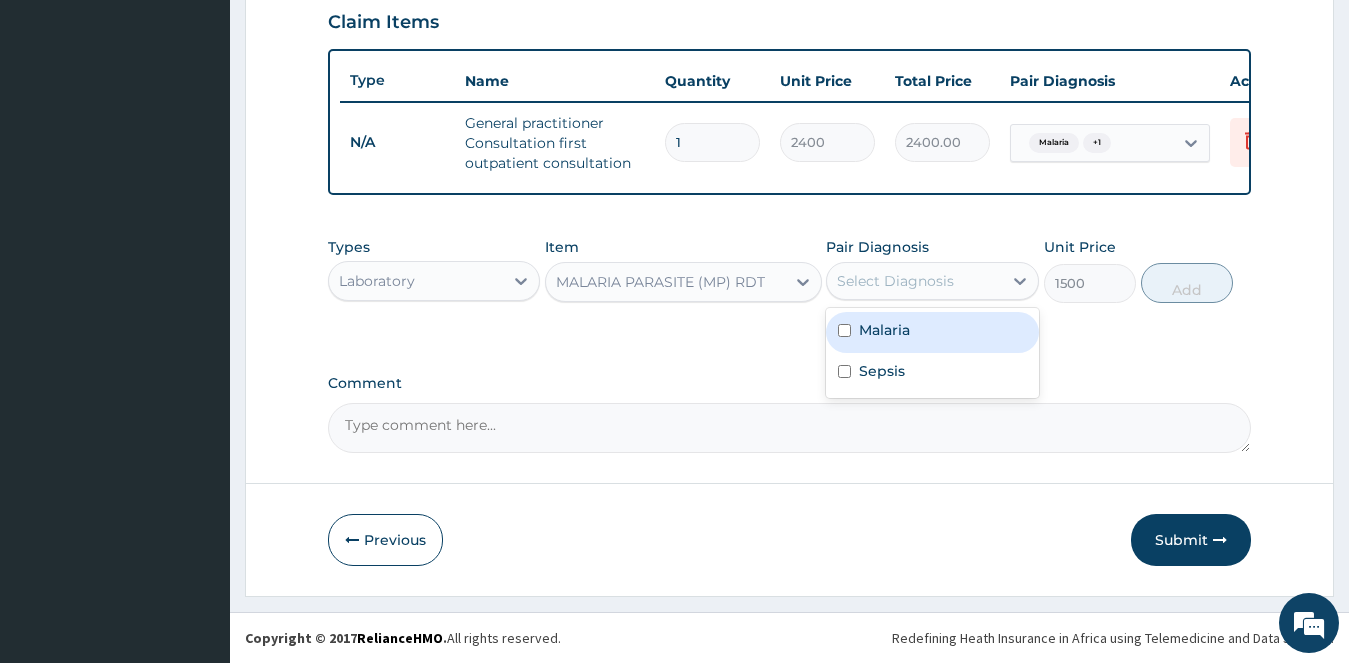 click on "Select Diagnosis" at bounding box center [895, 281] 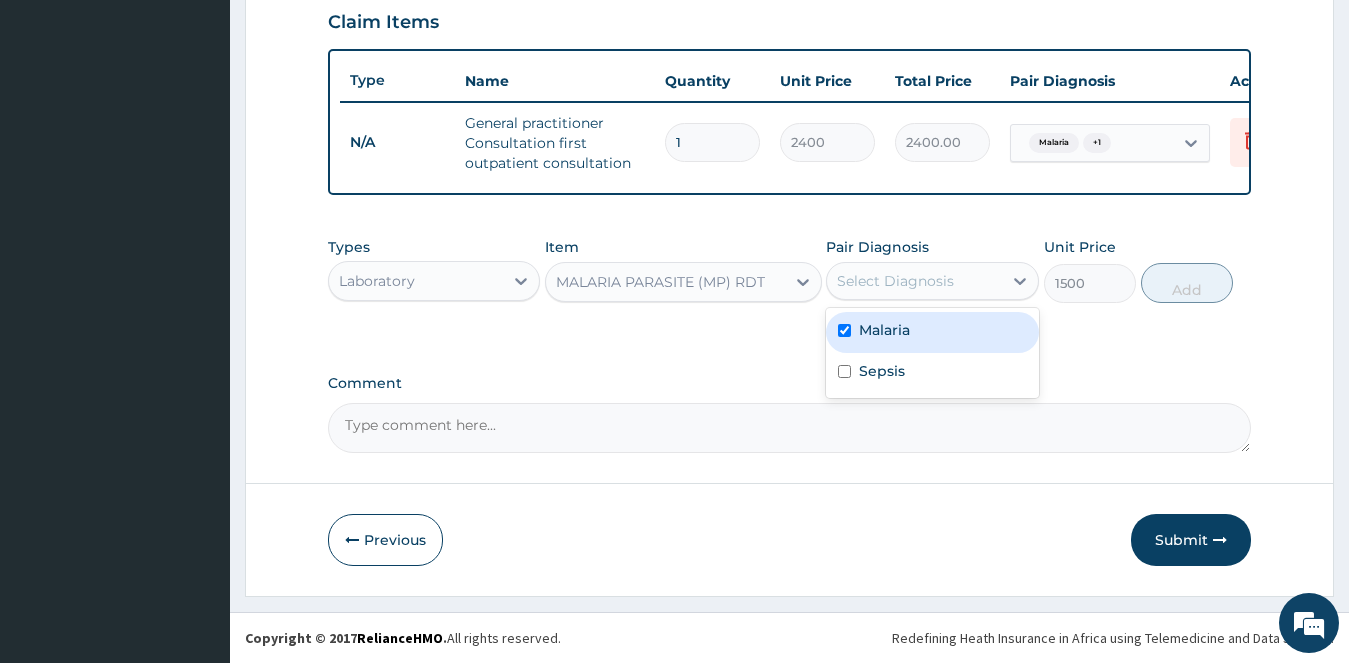 checkbox on "true" 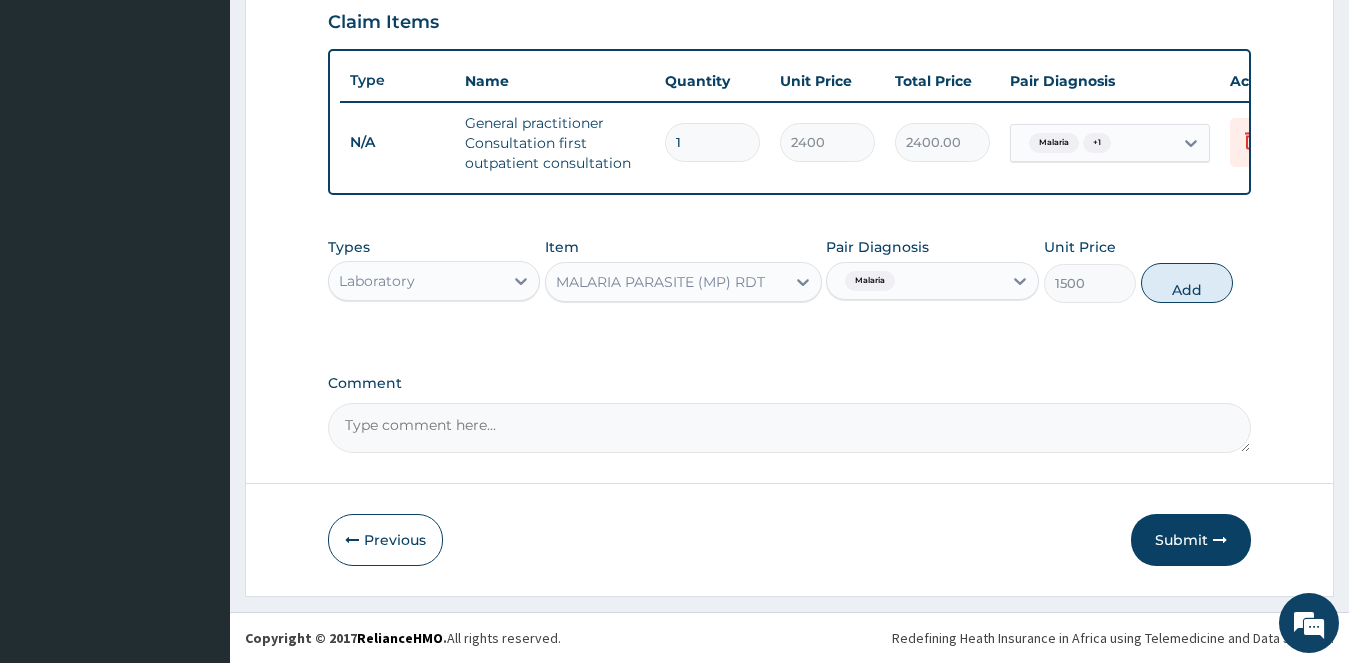 click on "Types Laboratory Item MALARIA PARASITE (MP) RDT Pair Diagnosis Malaria Unit Price 1500 Add" at bounding box center [790, 270] 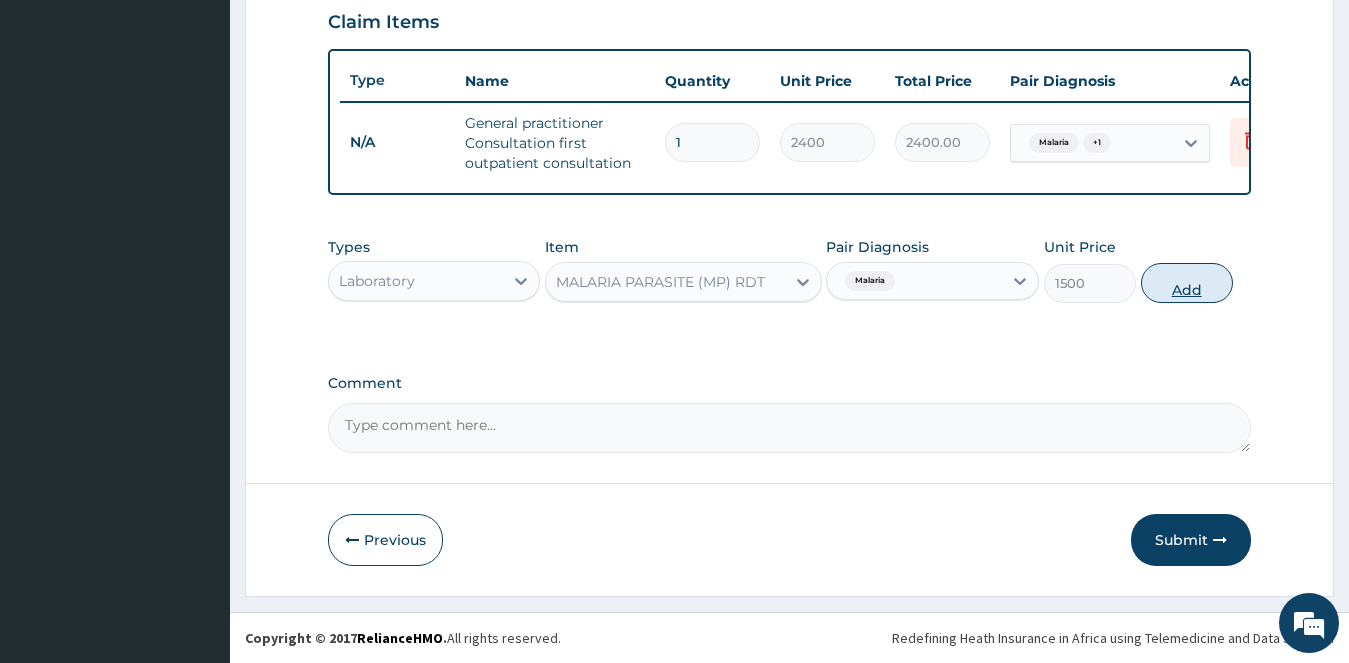 click on "Add" at bounding box center [1187, 283] 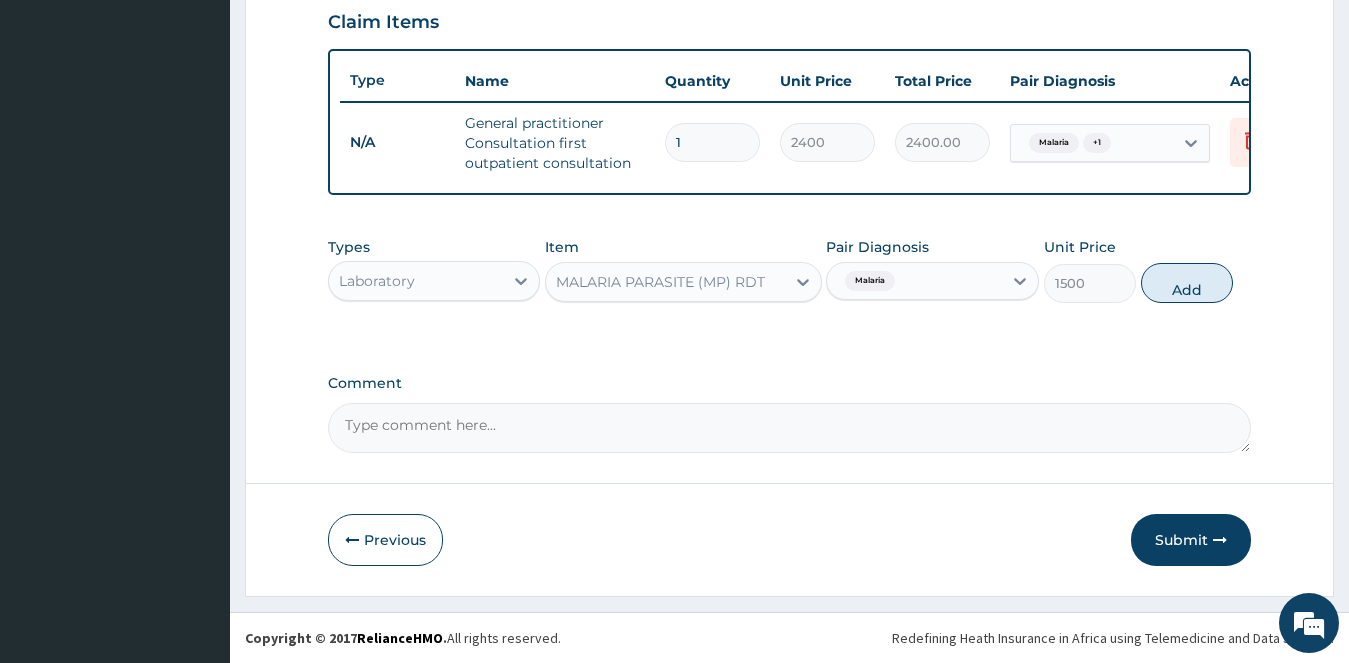 type on "0" 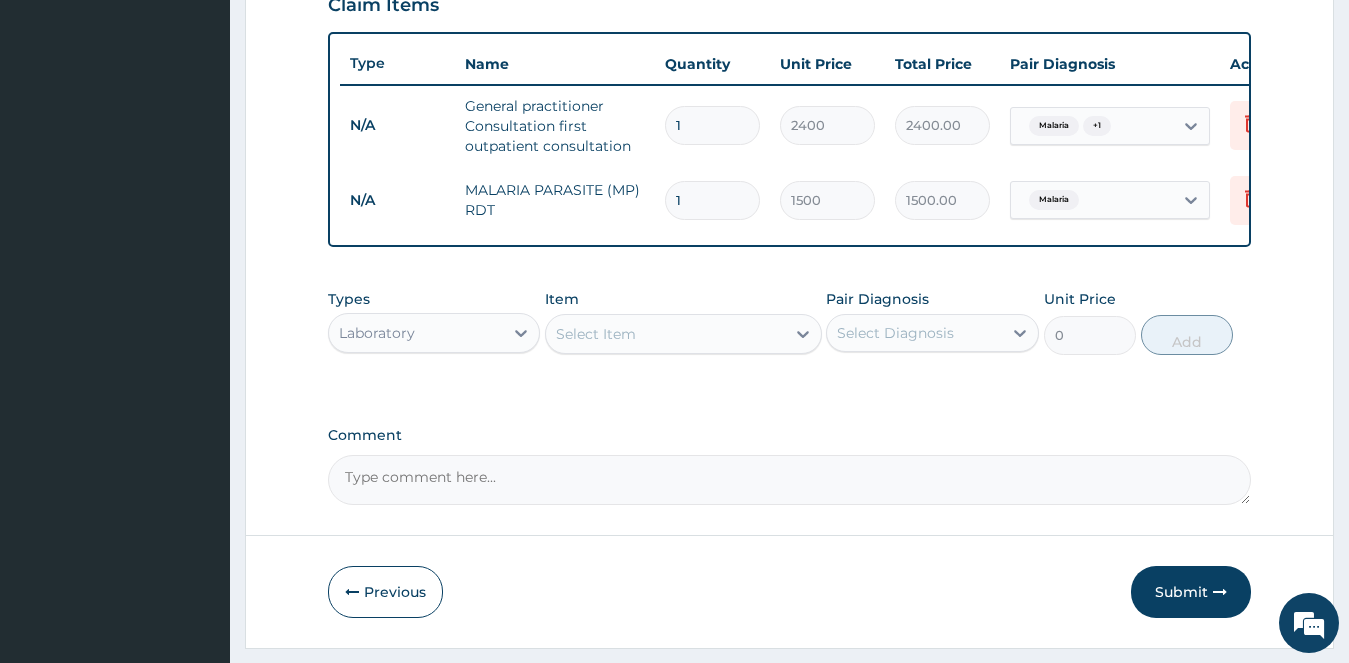 click on "Select Item" at bounding box center [665, 334] 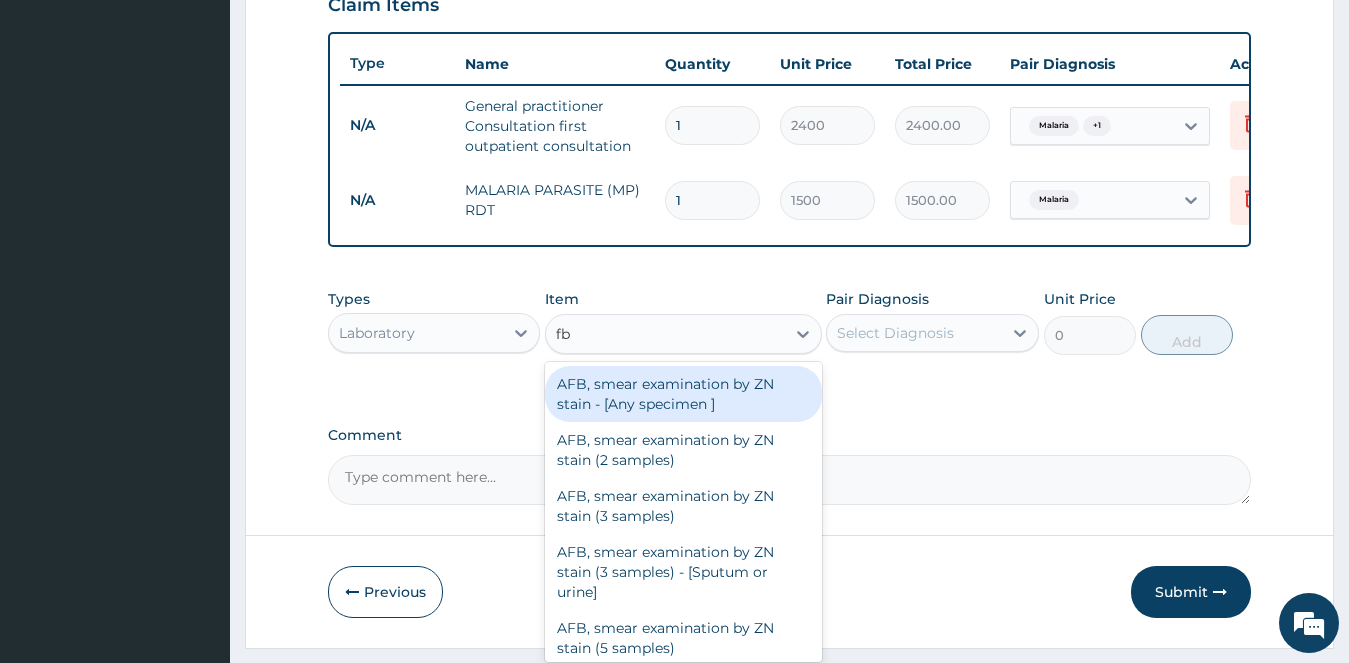 type on "fbc" 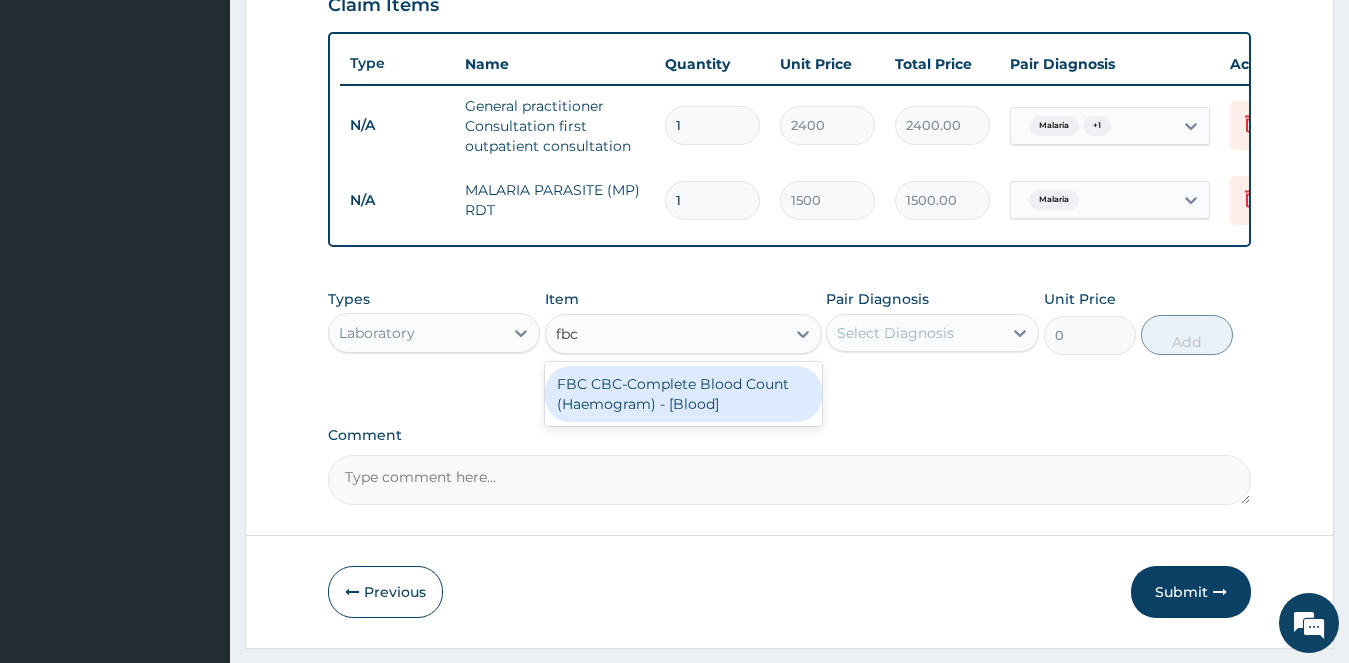 click on "FBC CBC-Complete Blood Count (Haemogram) - [Blood]" at bounding box center [683, 394] 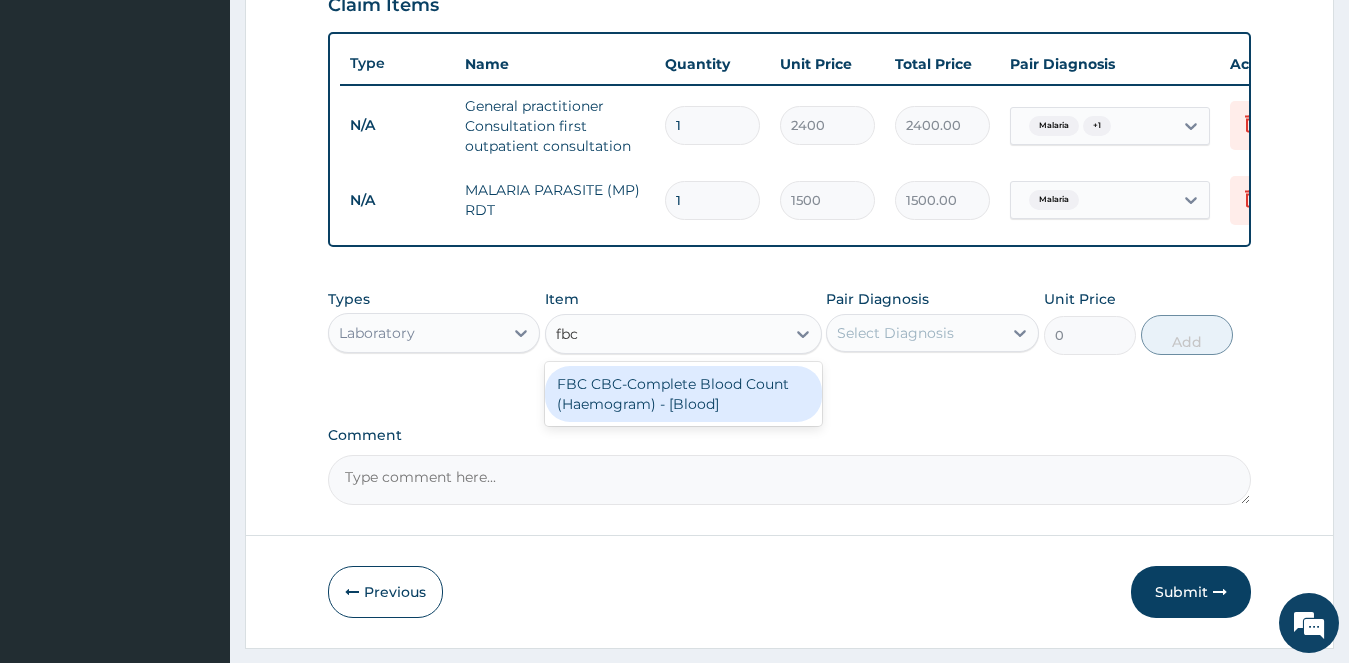 type 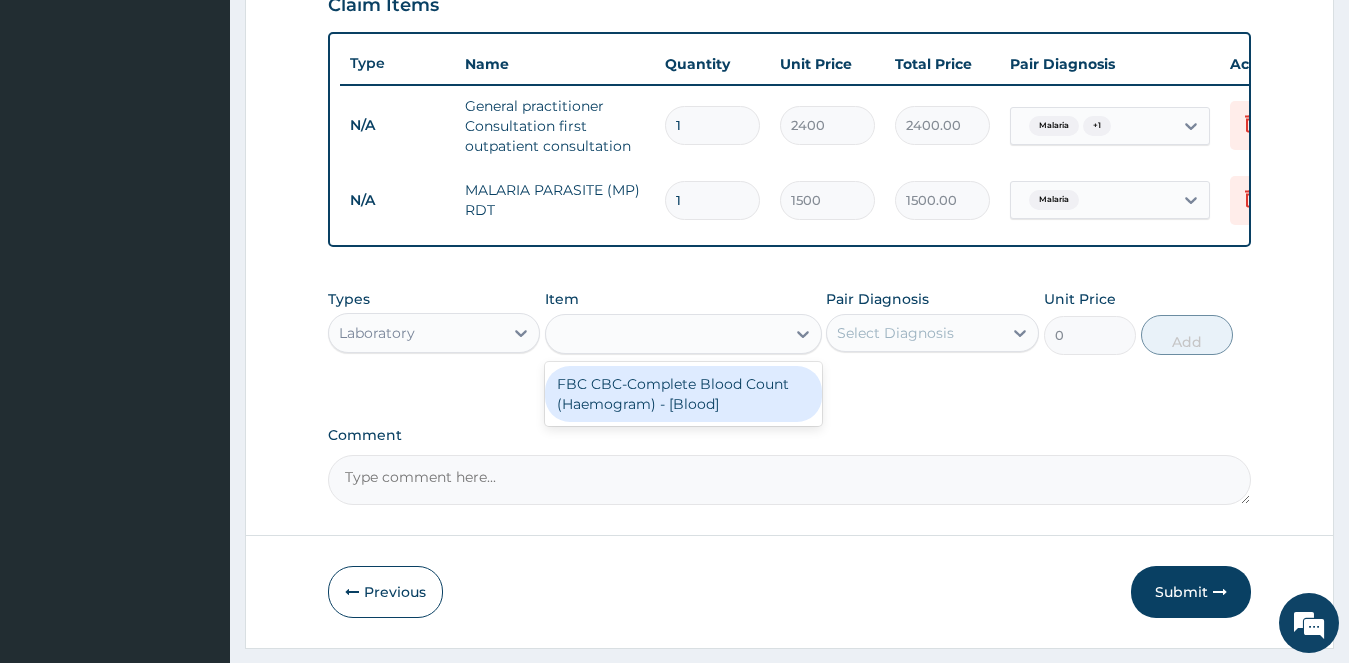 type on "3000" 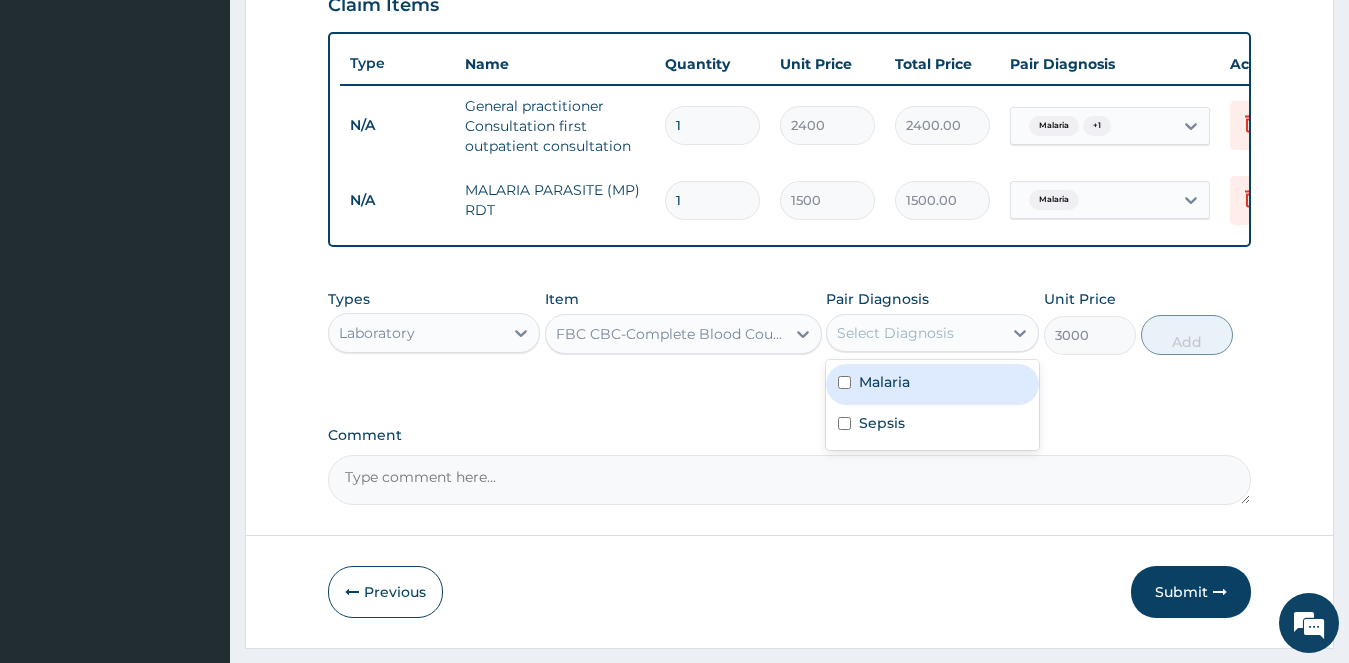 click on "Select Diagnosis" at bounding box center (895, 333) 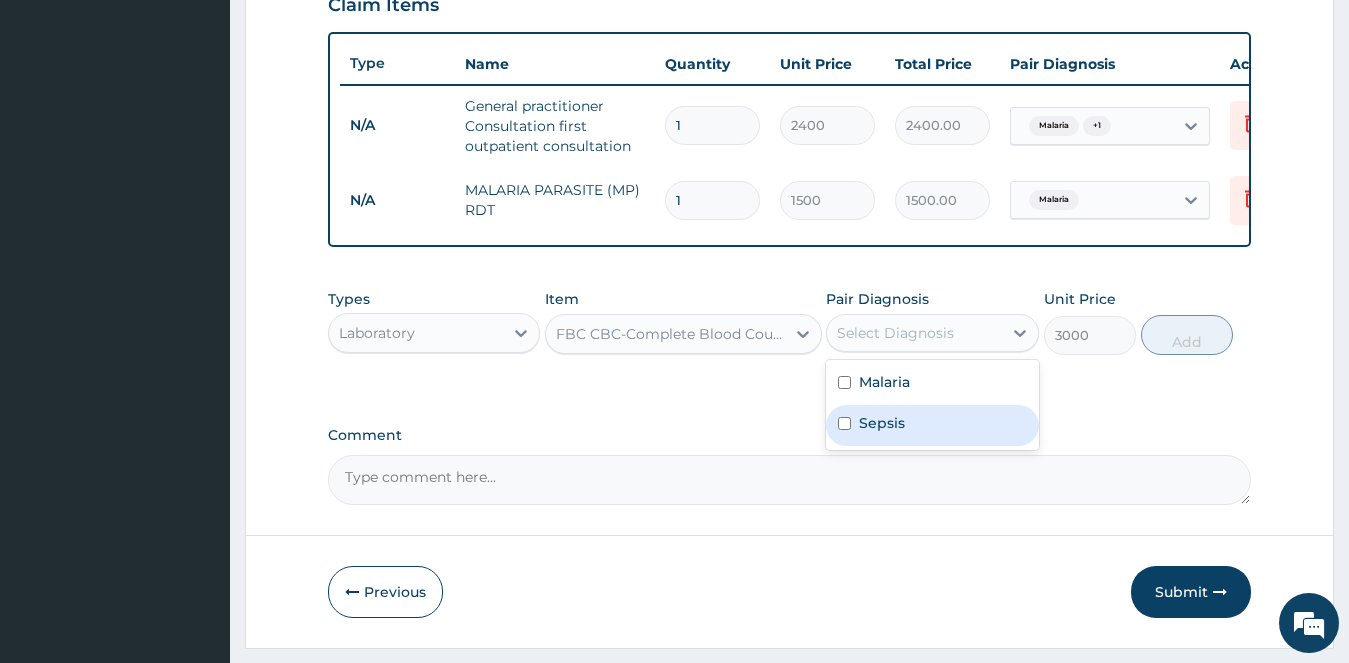 click on "Sepsis" at bounding box center (882, 423) 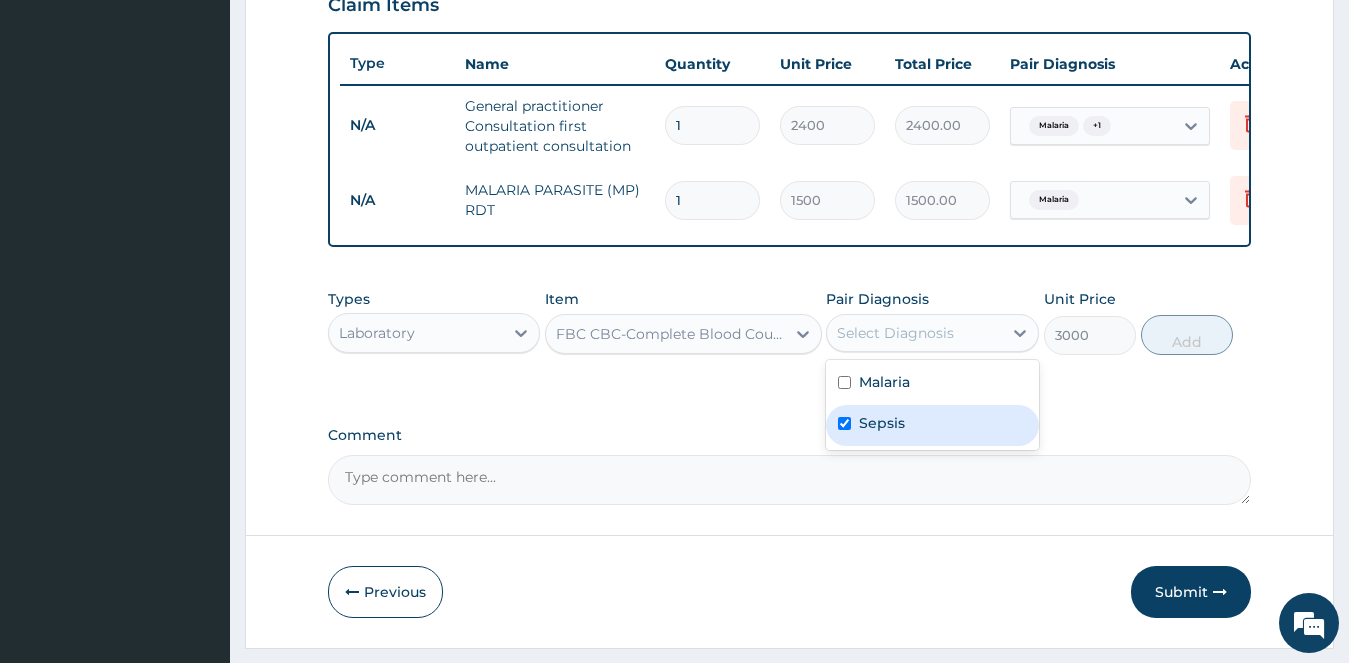 checkbox on "true" 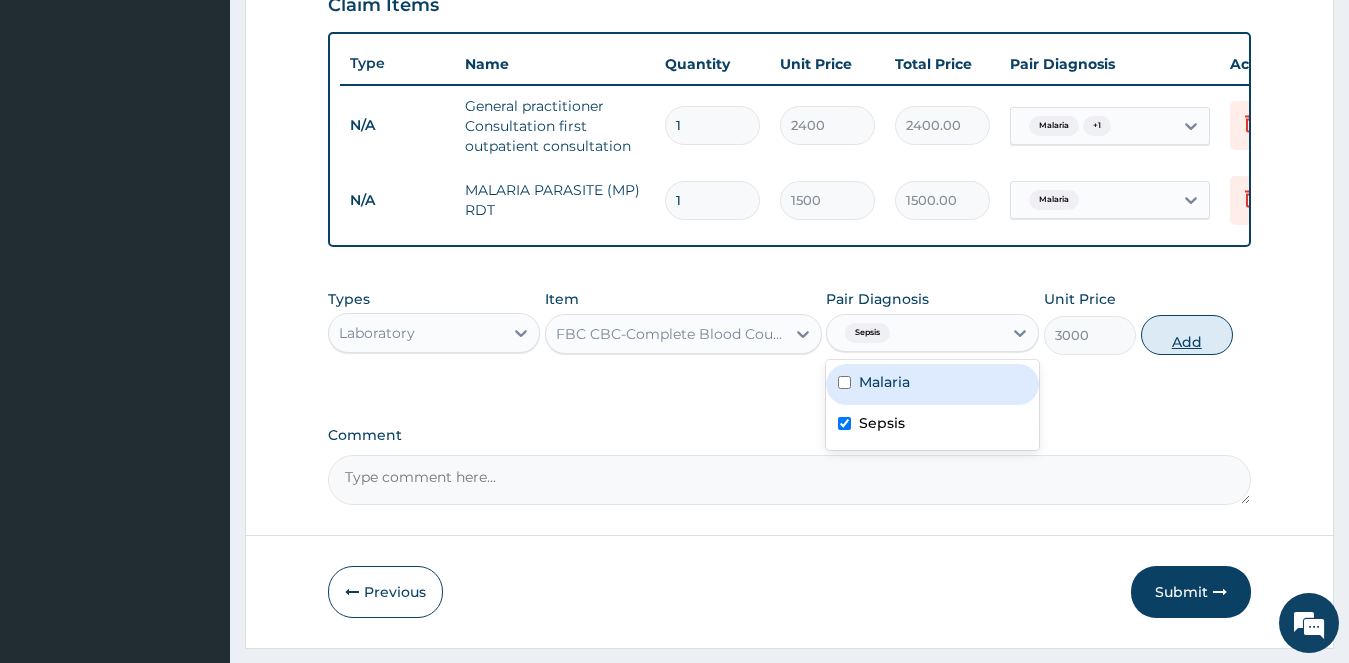 click on "Add" at bounding box center [1187, 335] 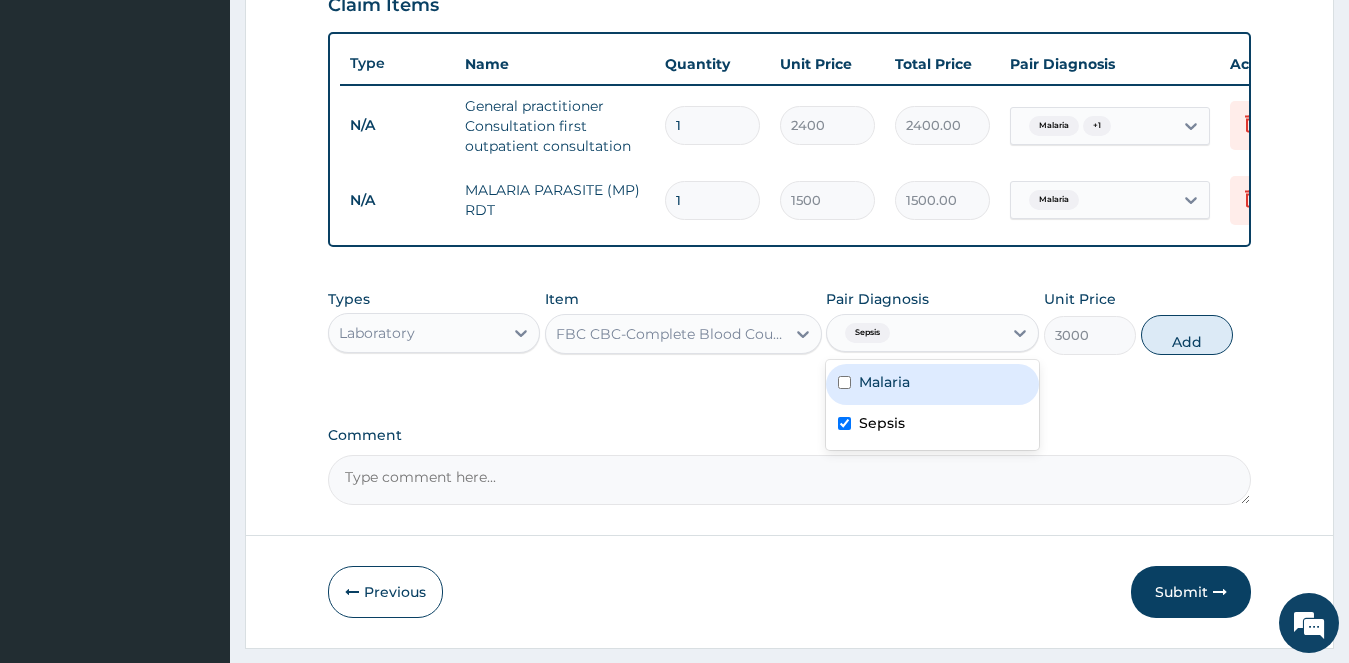 type on "0" 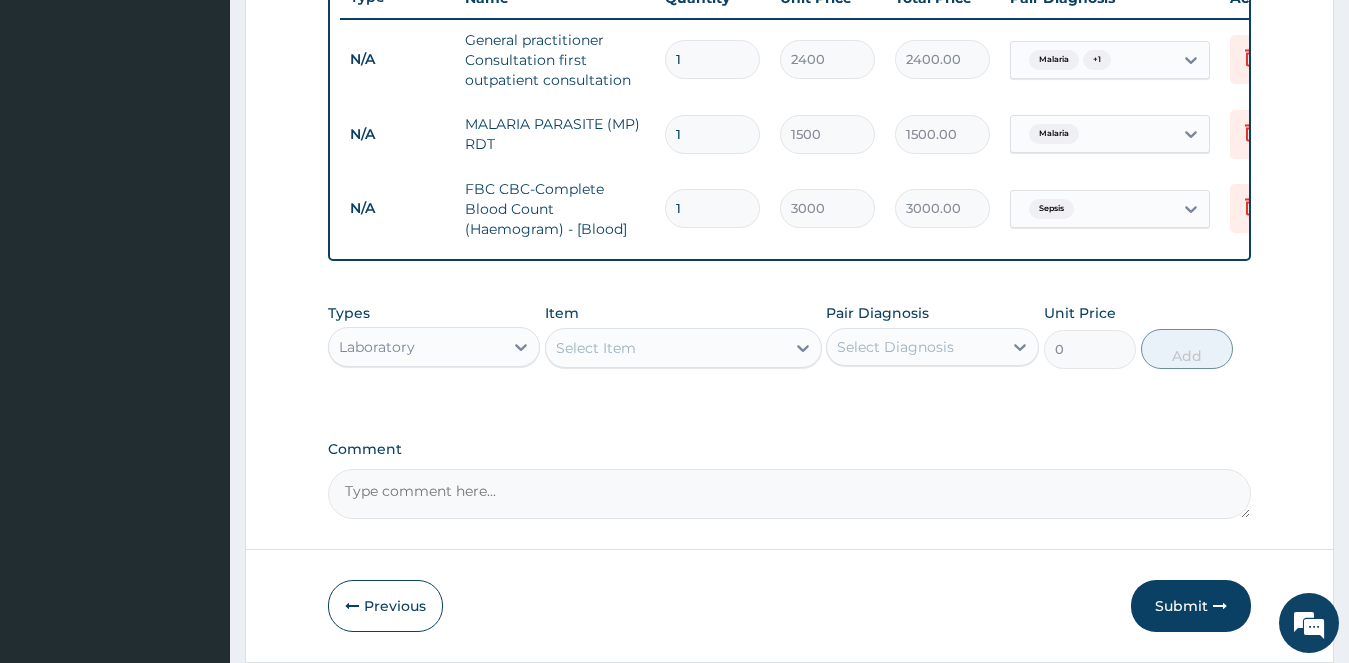 scroll, scrollTop: 812, scrollLeft: 0, axis: vertical 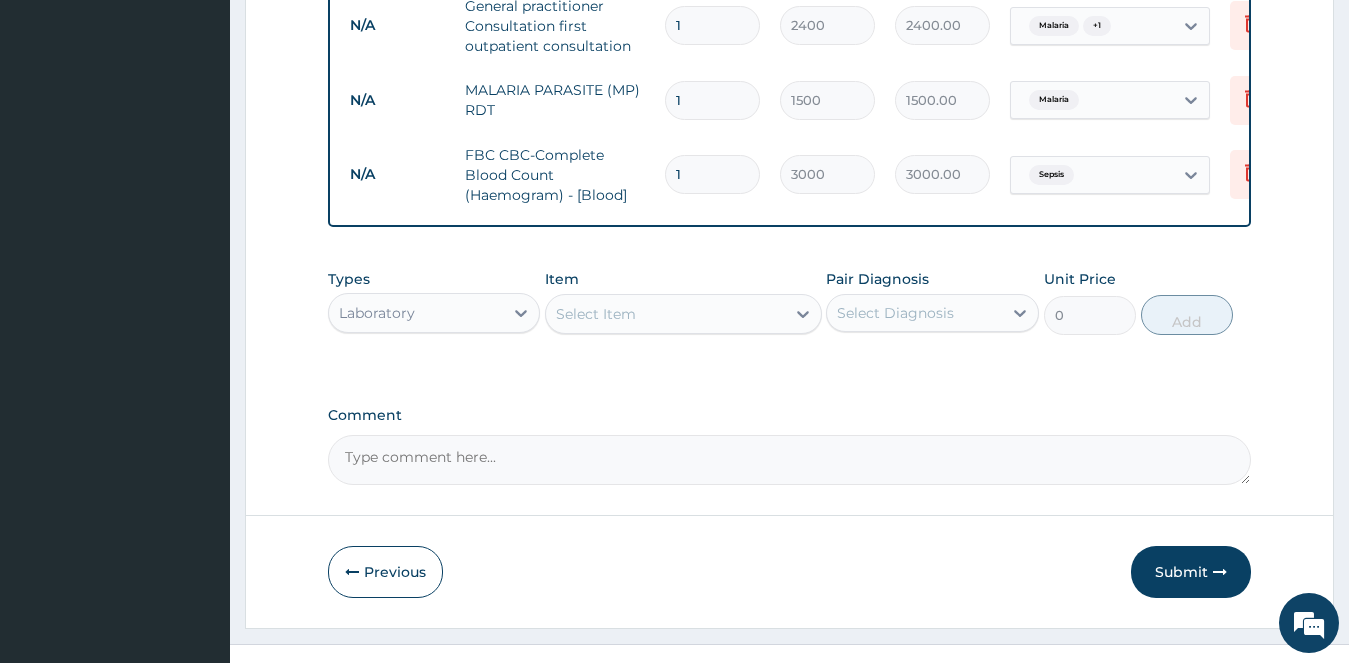 click on "Laboratory" at bounding box center (416, 313) 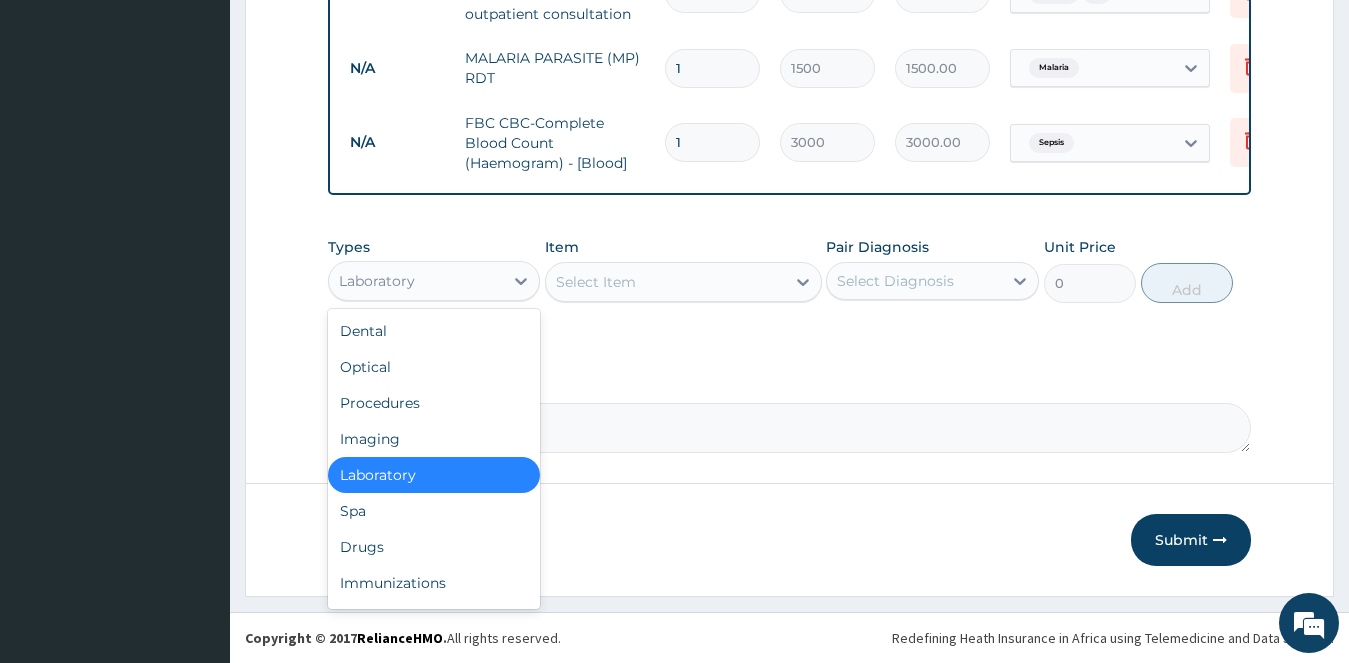 scroll, scrollTop: 861, scrollLeft: 0, axis: vertical 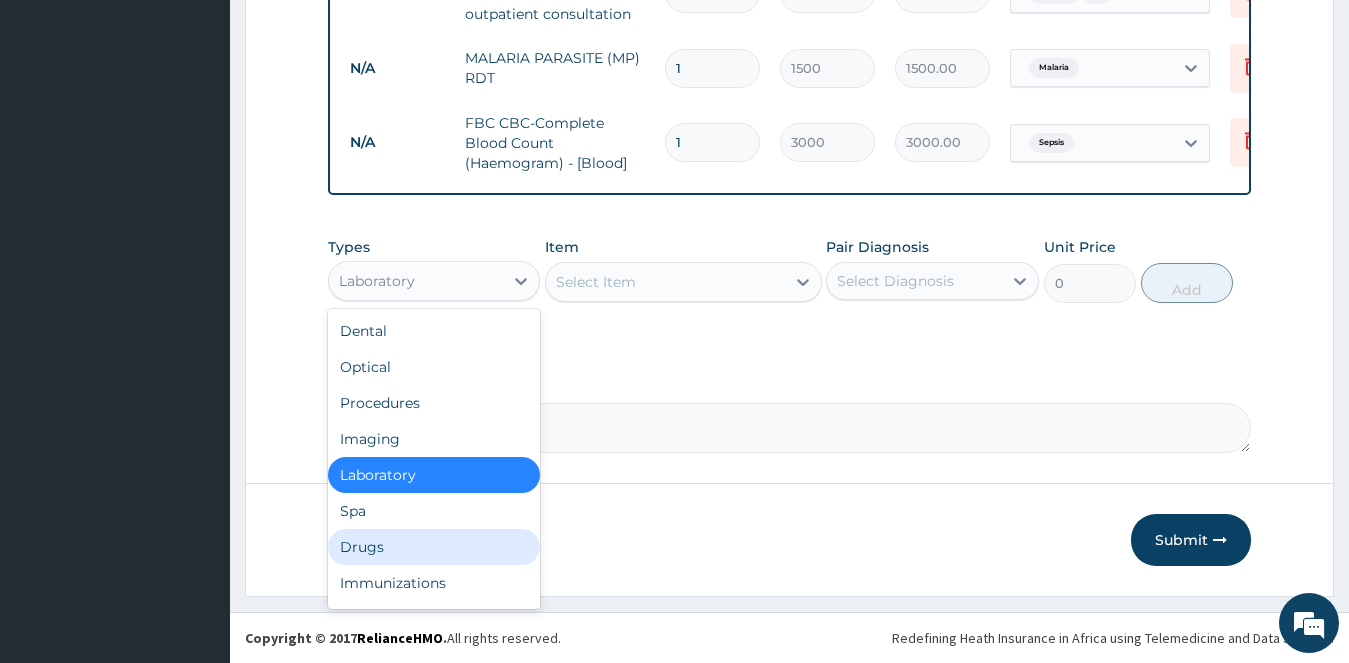 click on "Drugs" at bounding box center [434, 547] 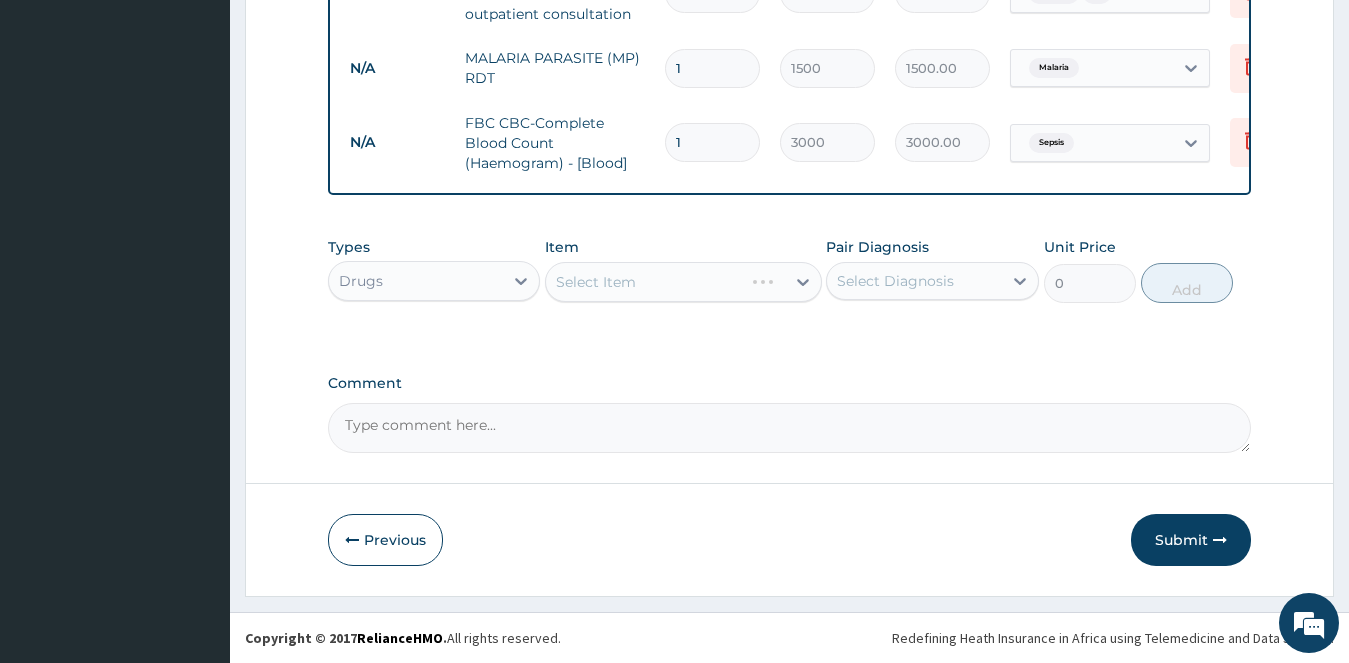 click on "Select Item" at bounding box center (683, 282) 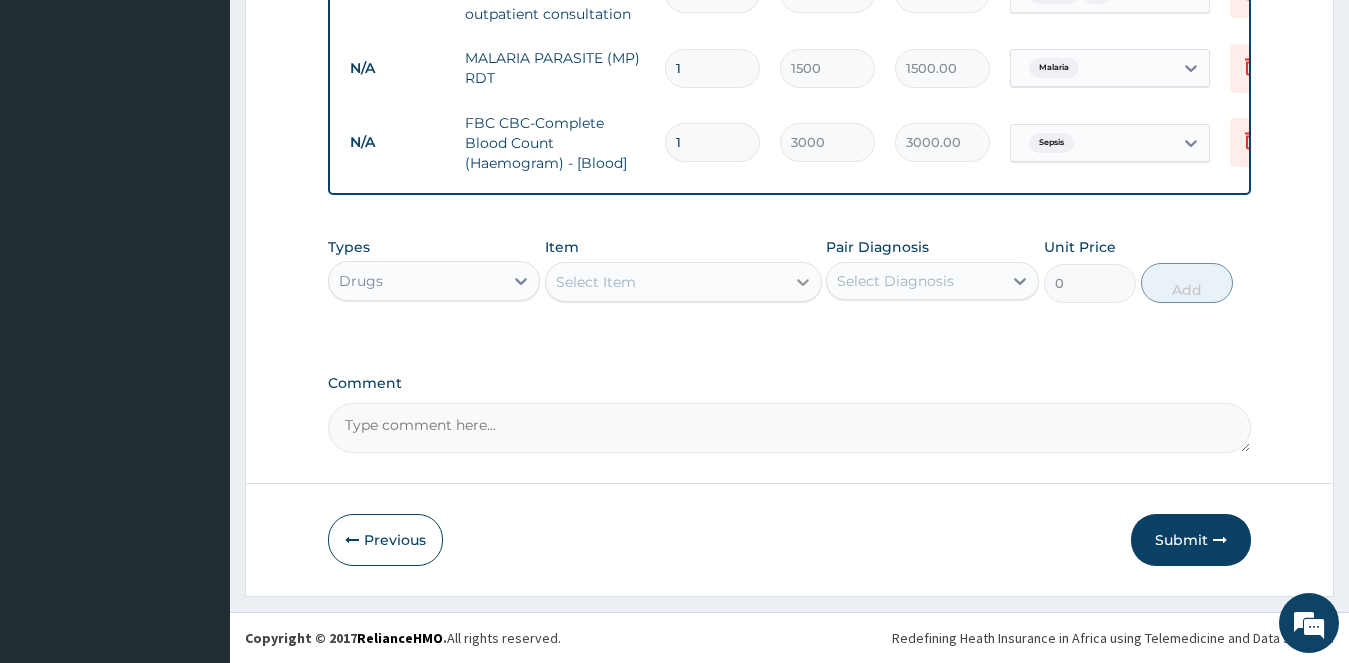 click 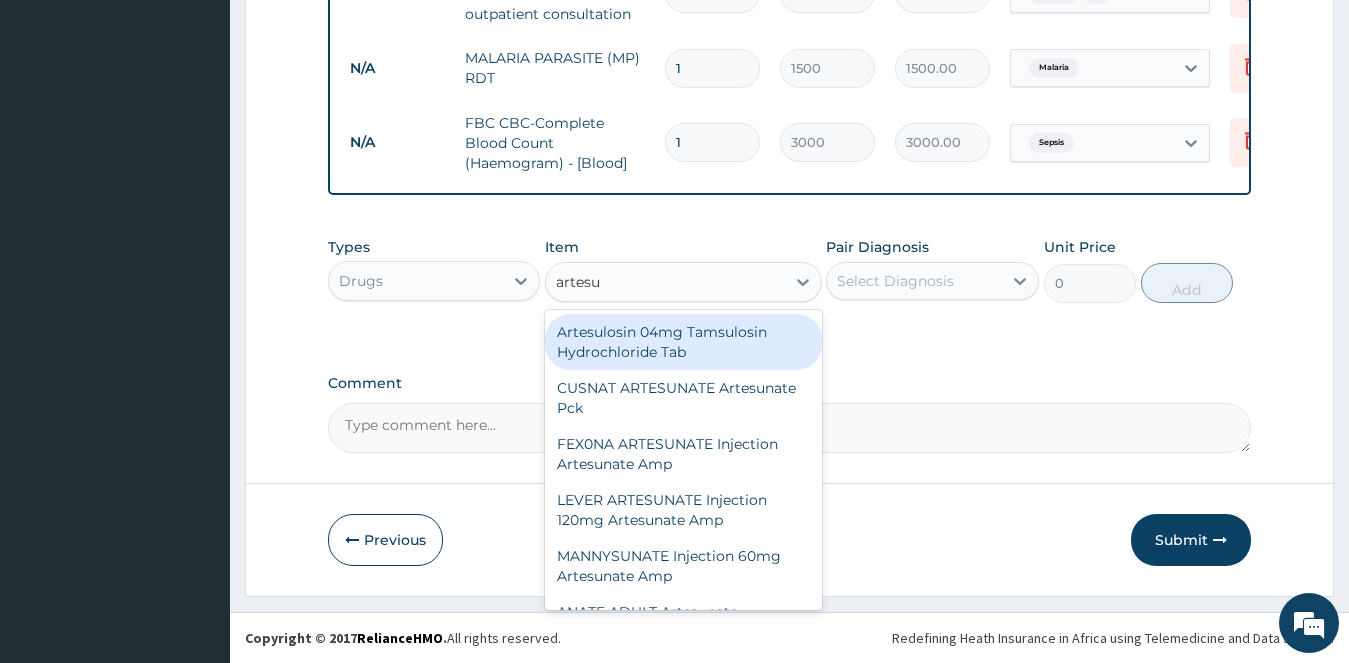 type on "artesun" 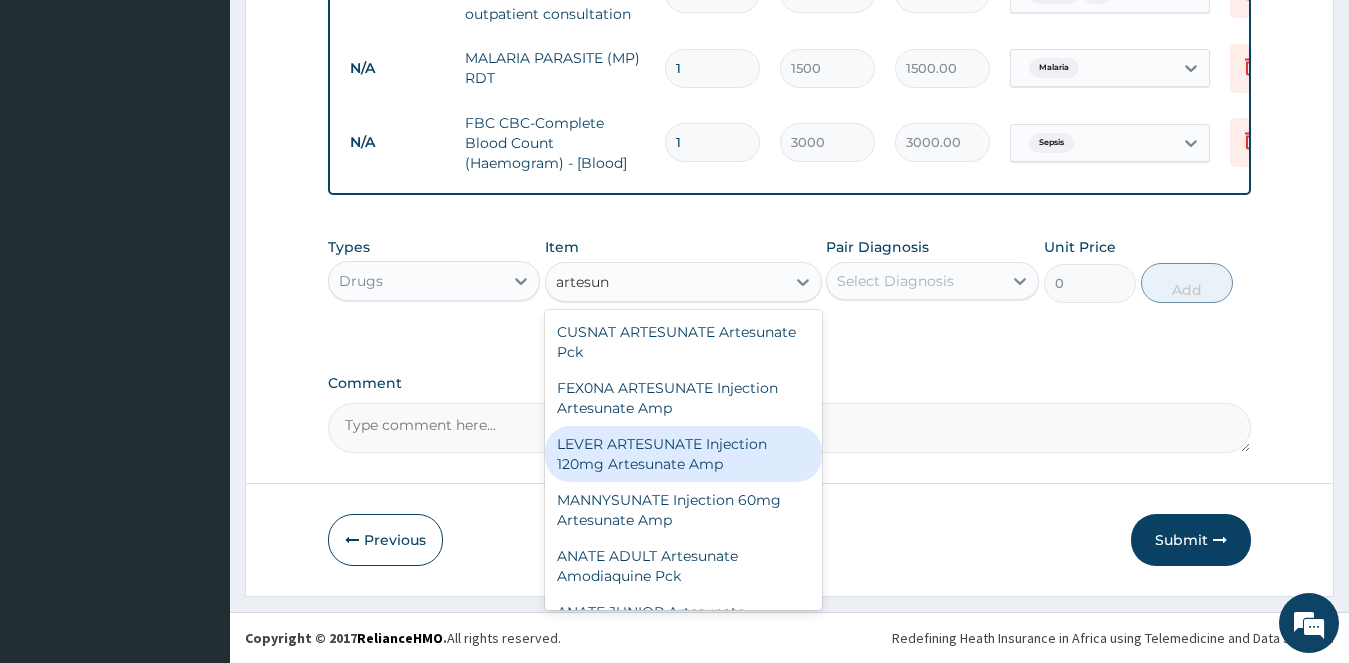 click on "LEVER ARTESUNATE Injection 120mg Artesunate Amp" at bounding box center [683, 454] 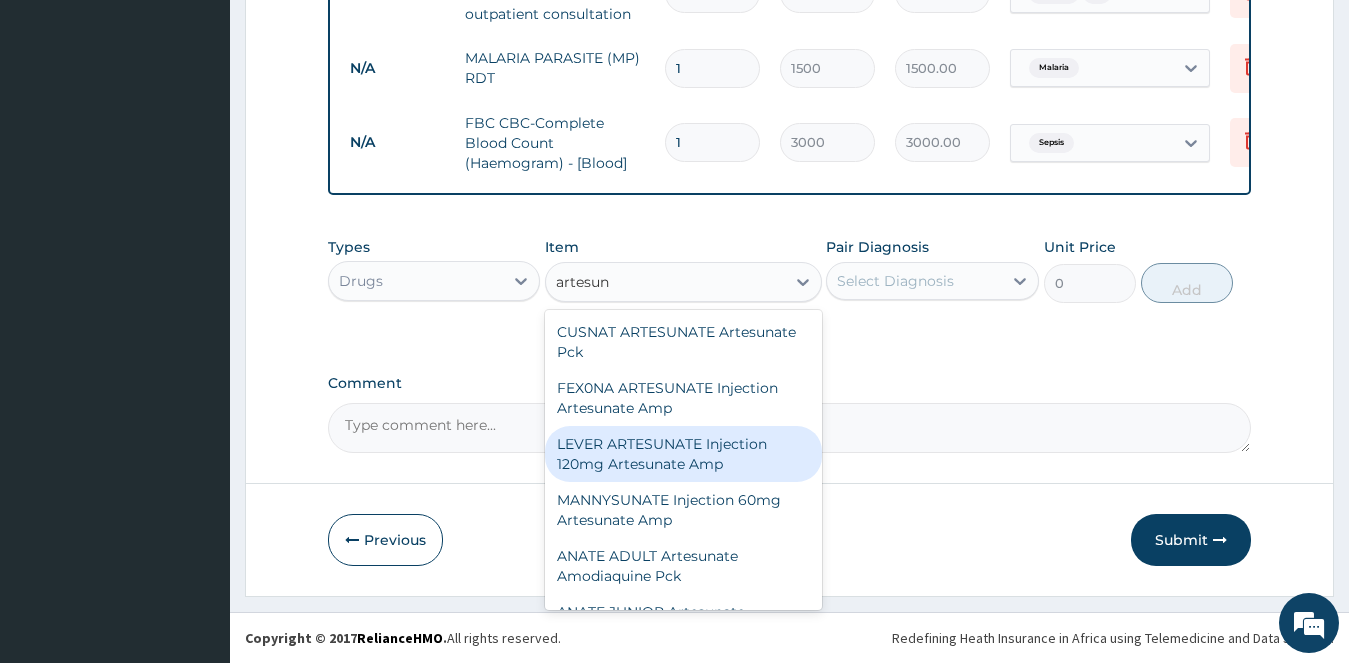 type 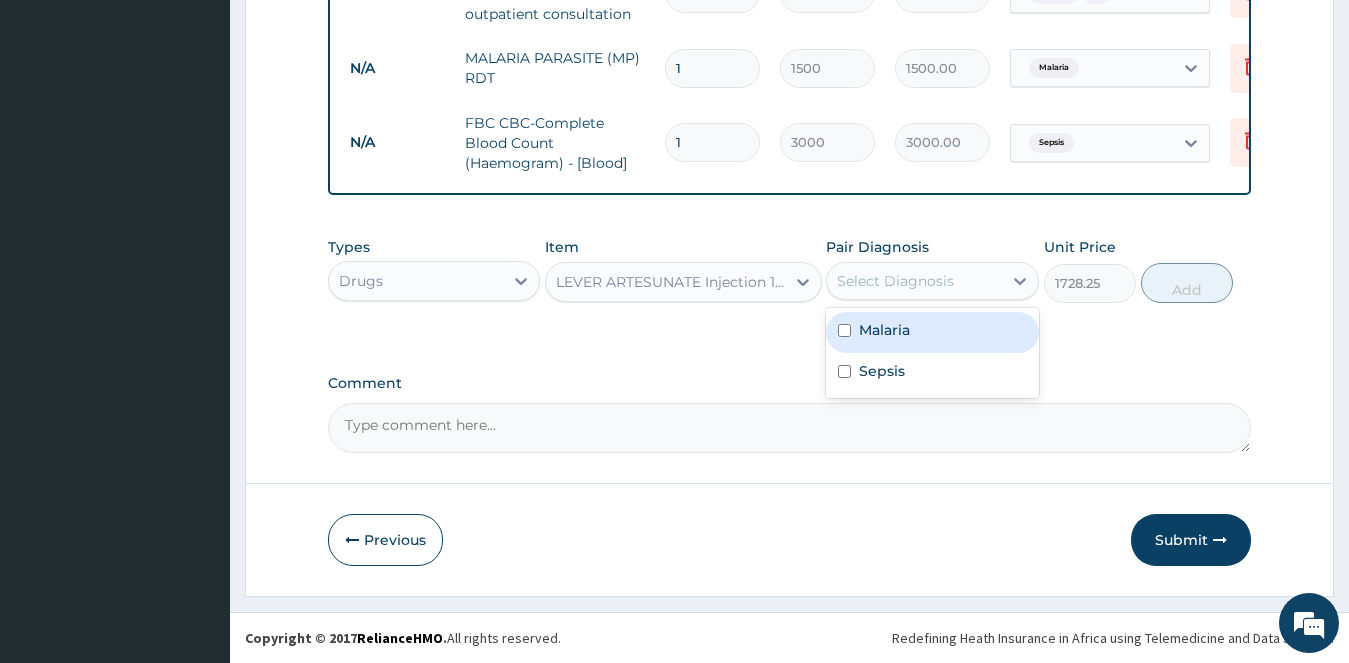 click on "Select Diagnosis" at bounding box center [895, 281] 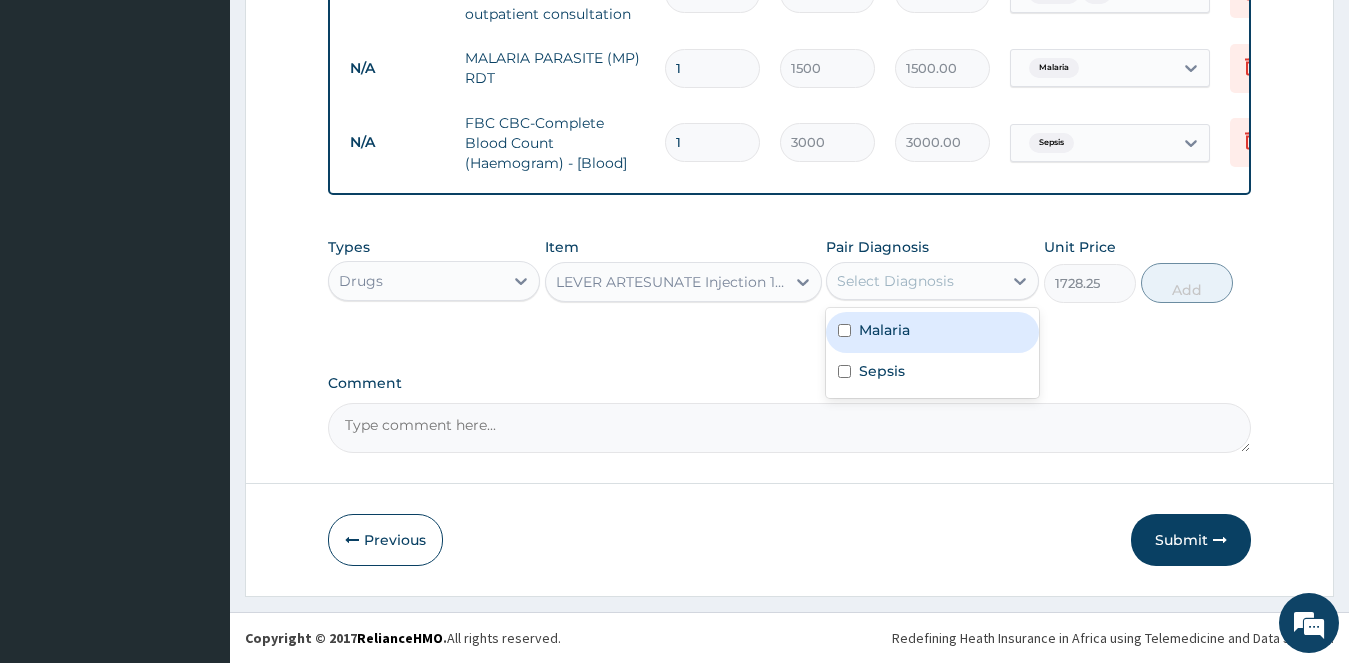 click on "Malaria" at bounding box center [932, 332] 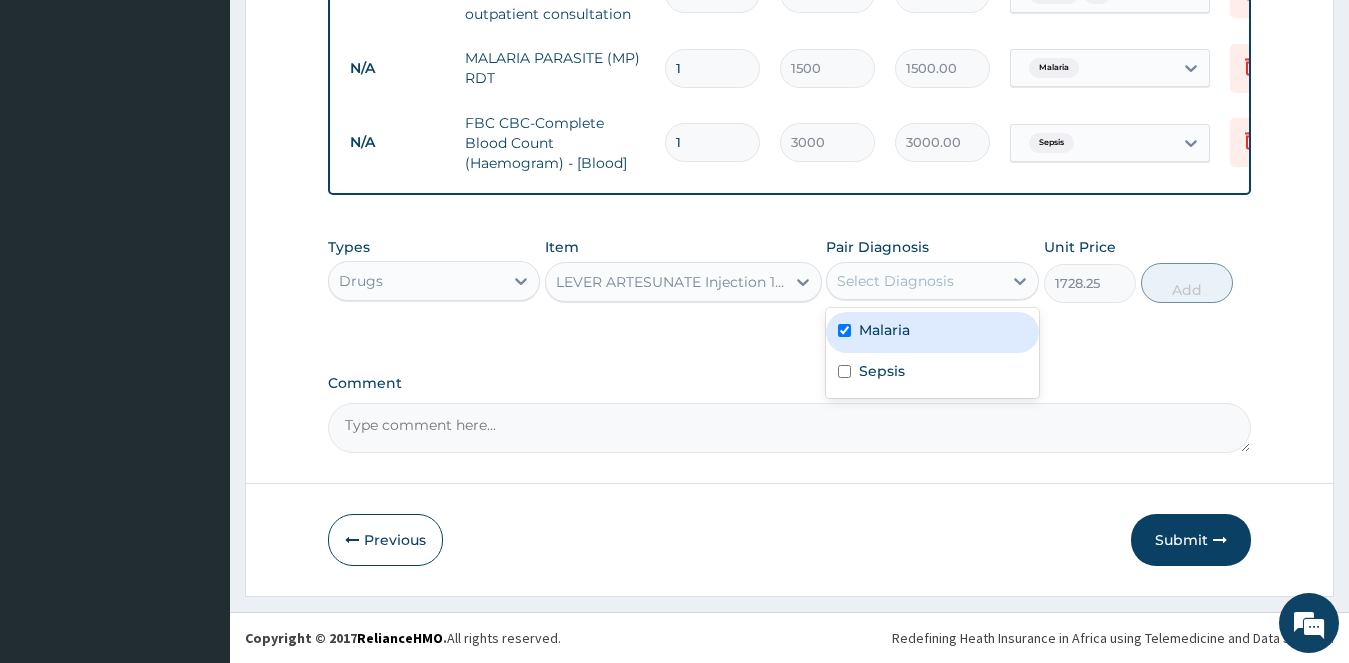 checkbox on "true" 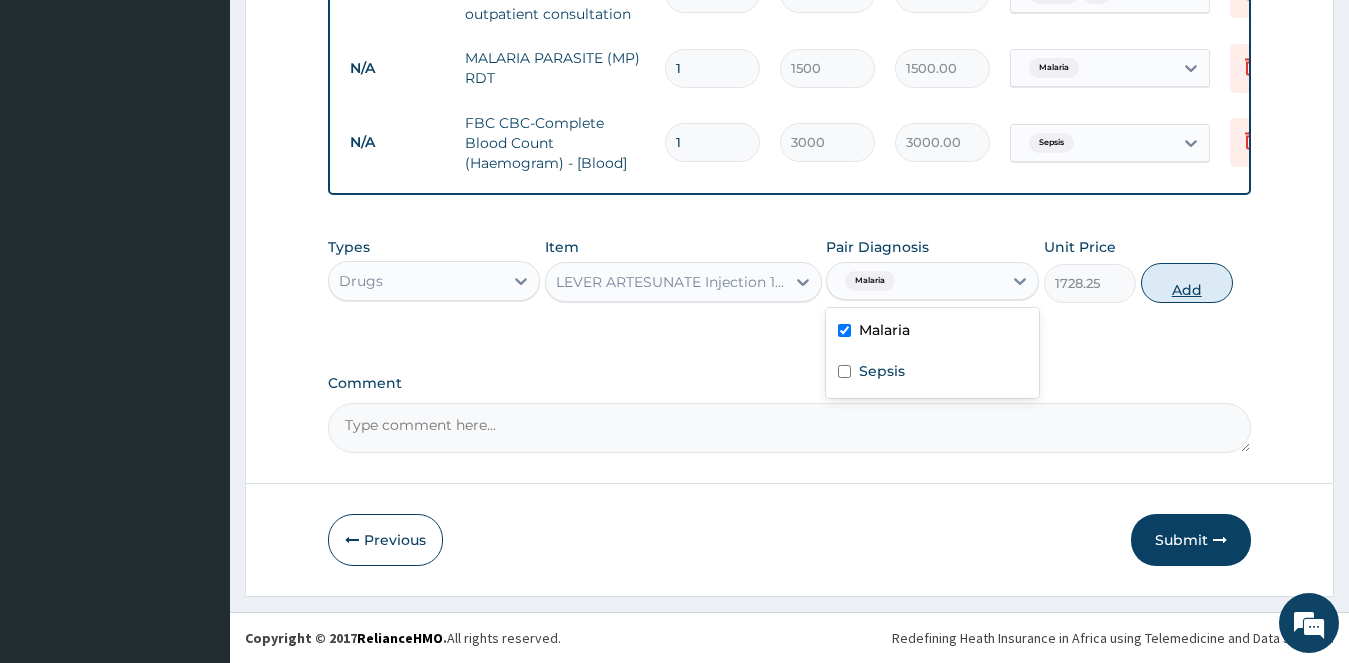 click on "Add" at bounding box center [1187, 283] 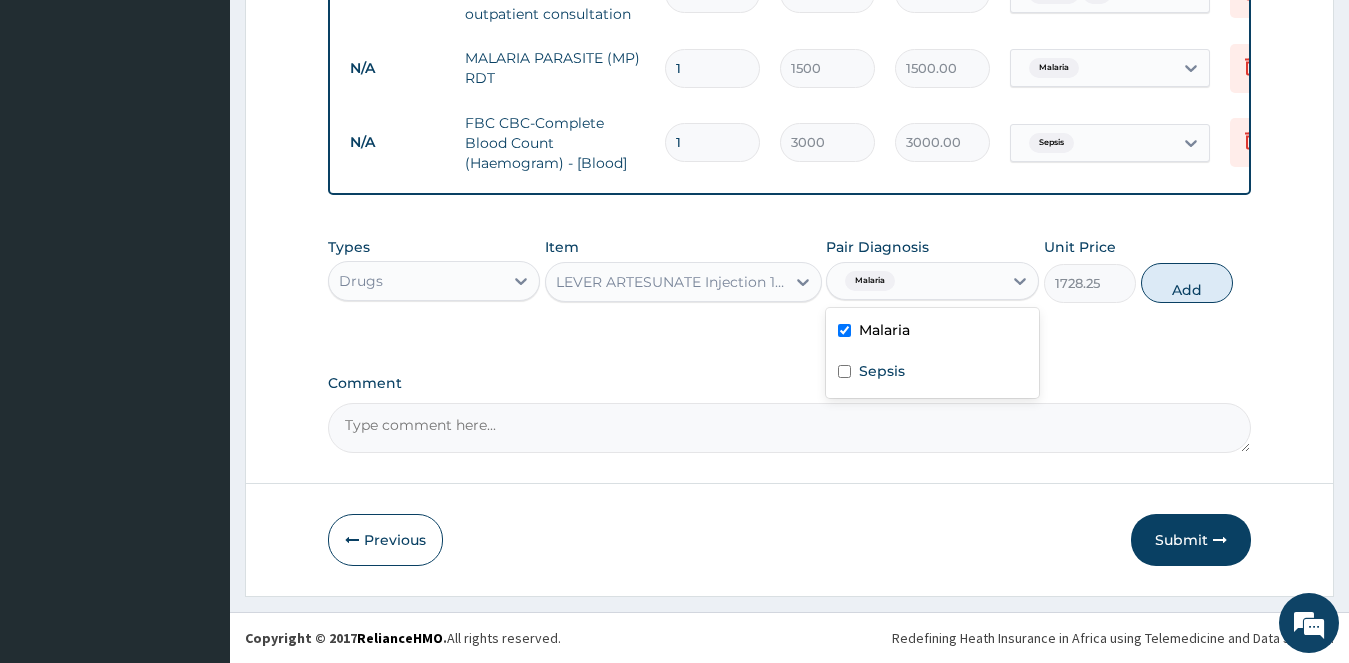 type on "0" 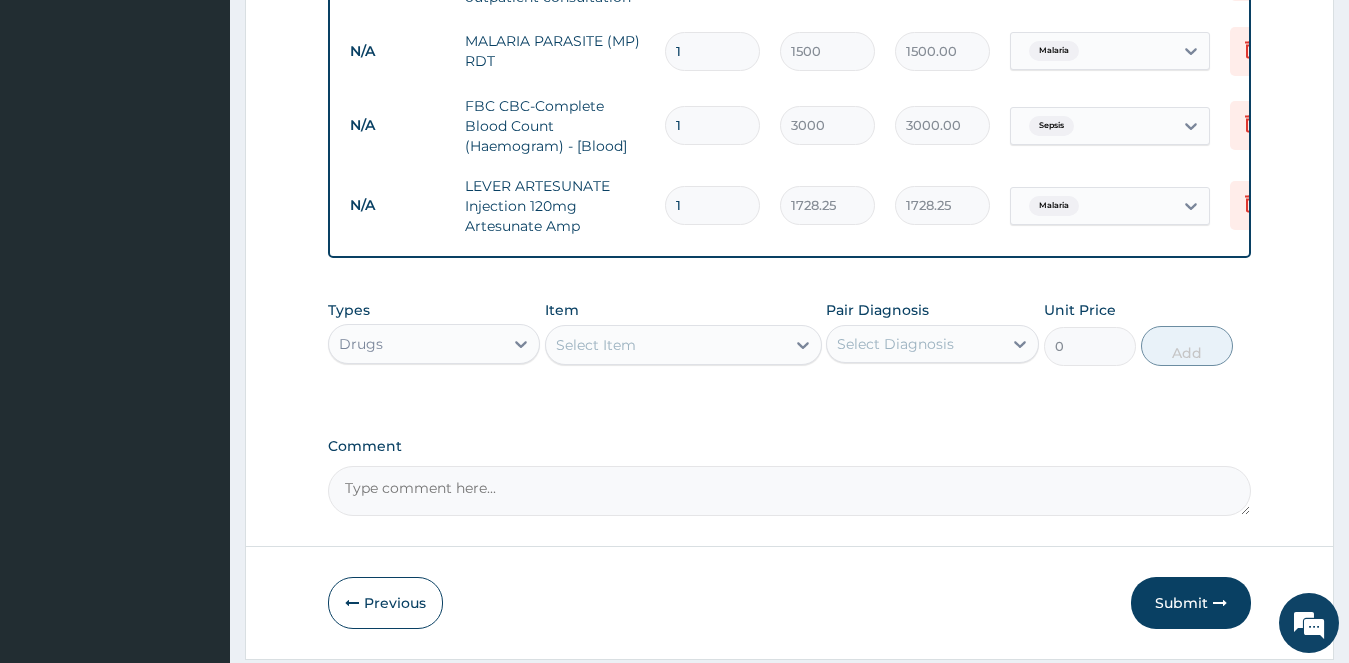 type 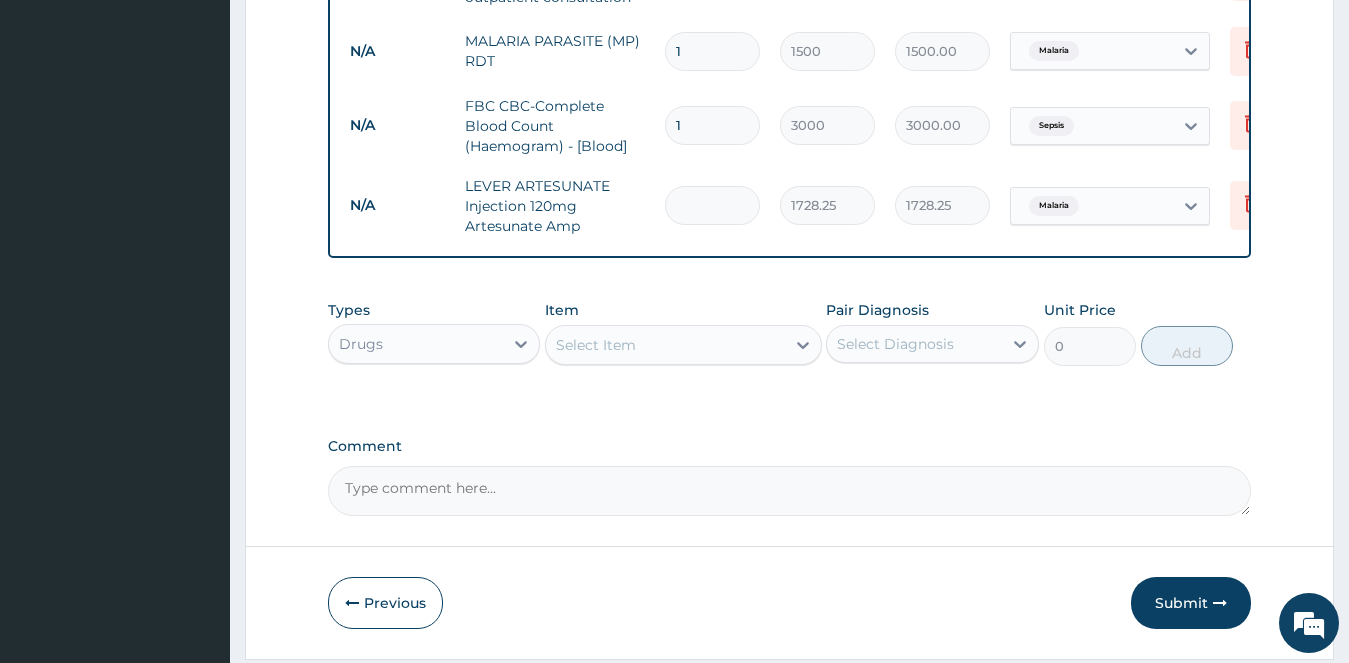 type on "0.00" 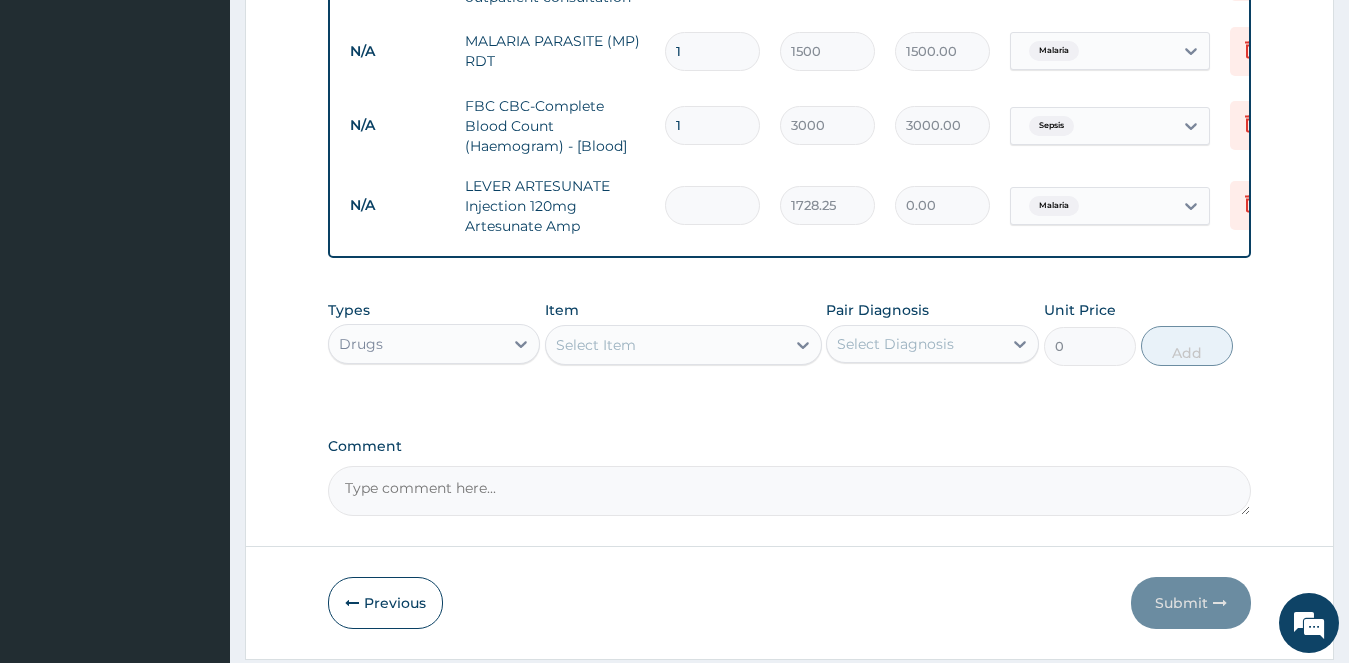 type on "2" 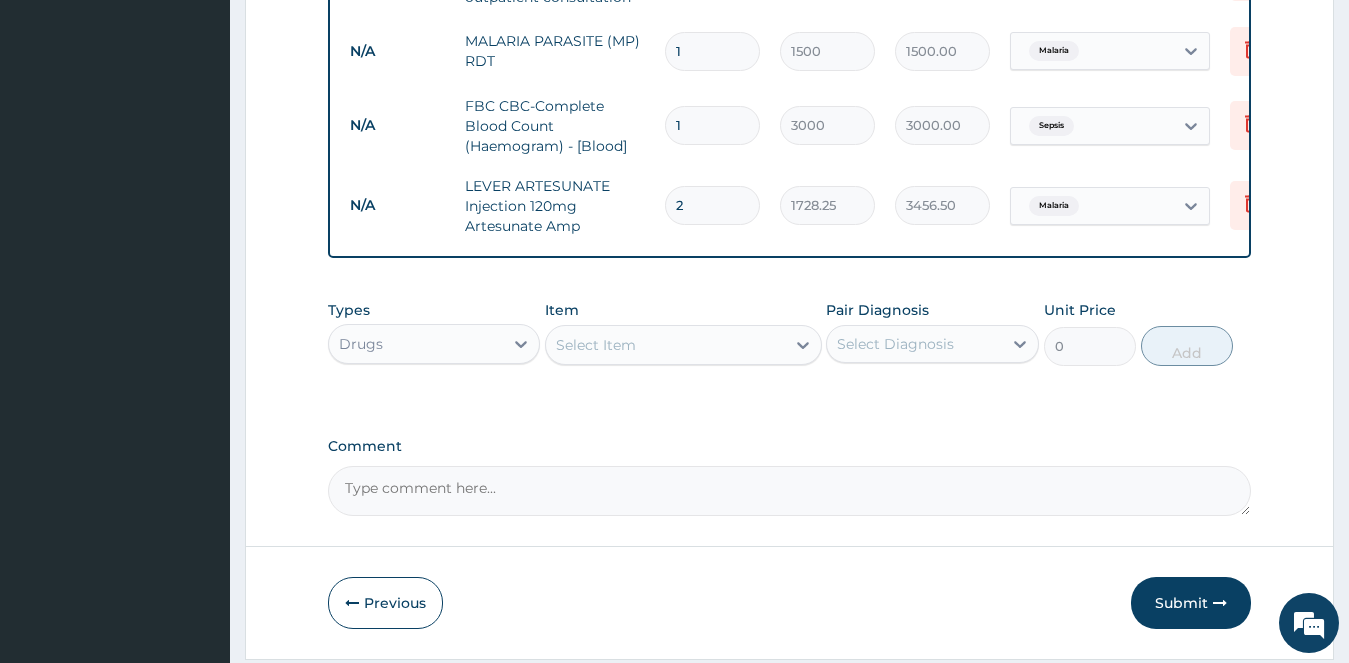 type on "2" 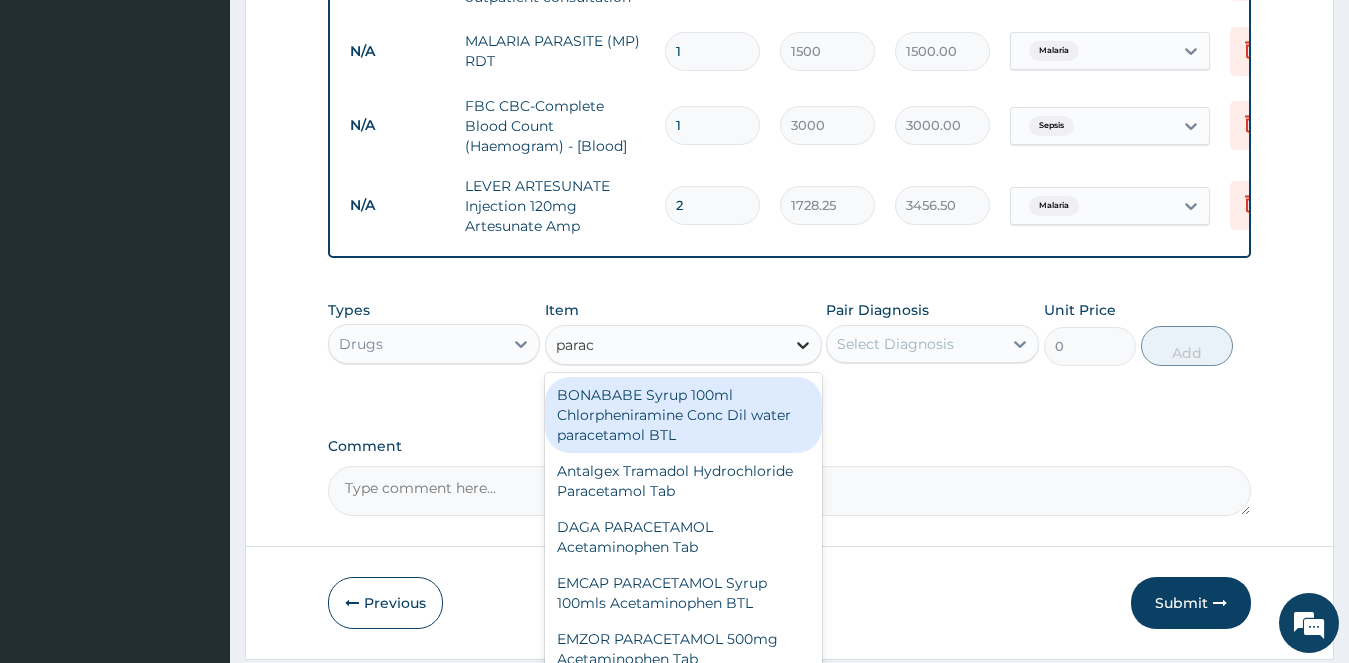 type on "parace" 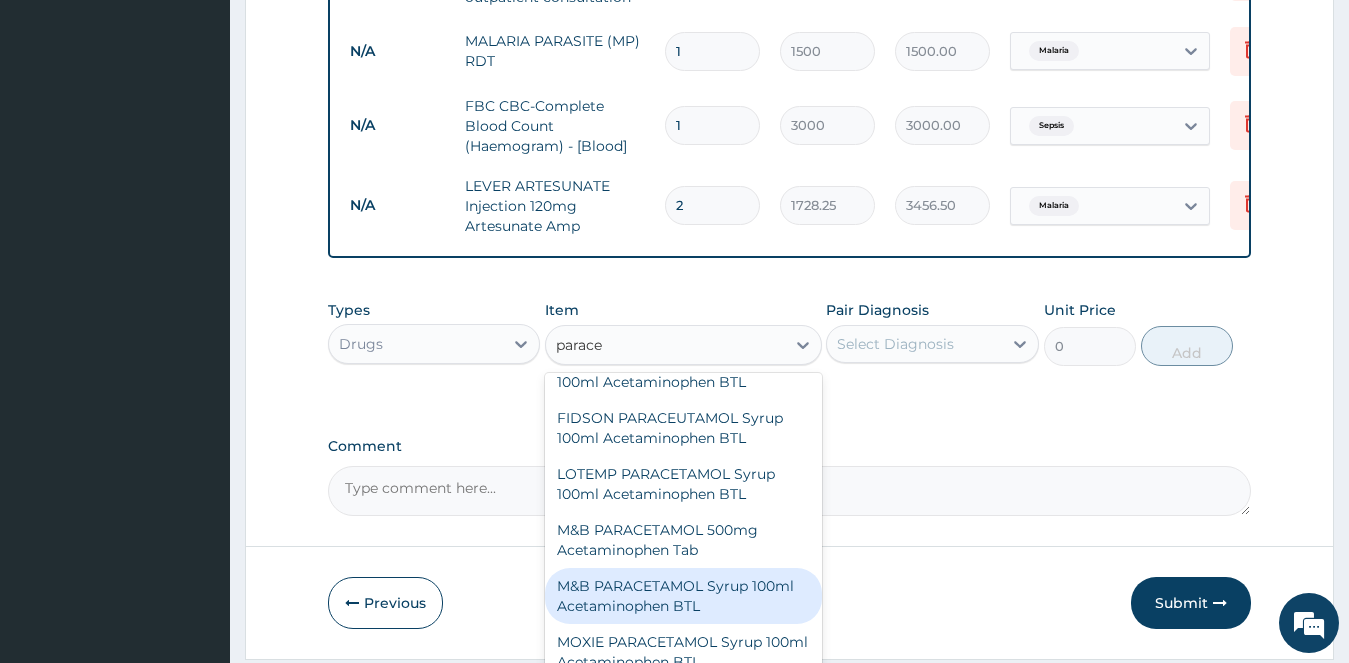 scroll, scrollTop: 600, scrollLeft: 0, axis: vertical 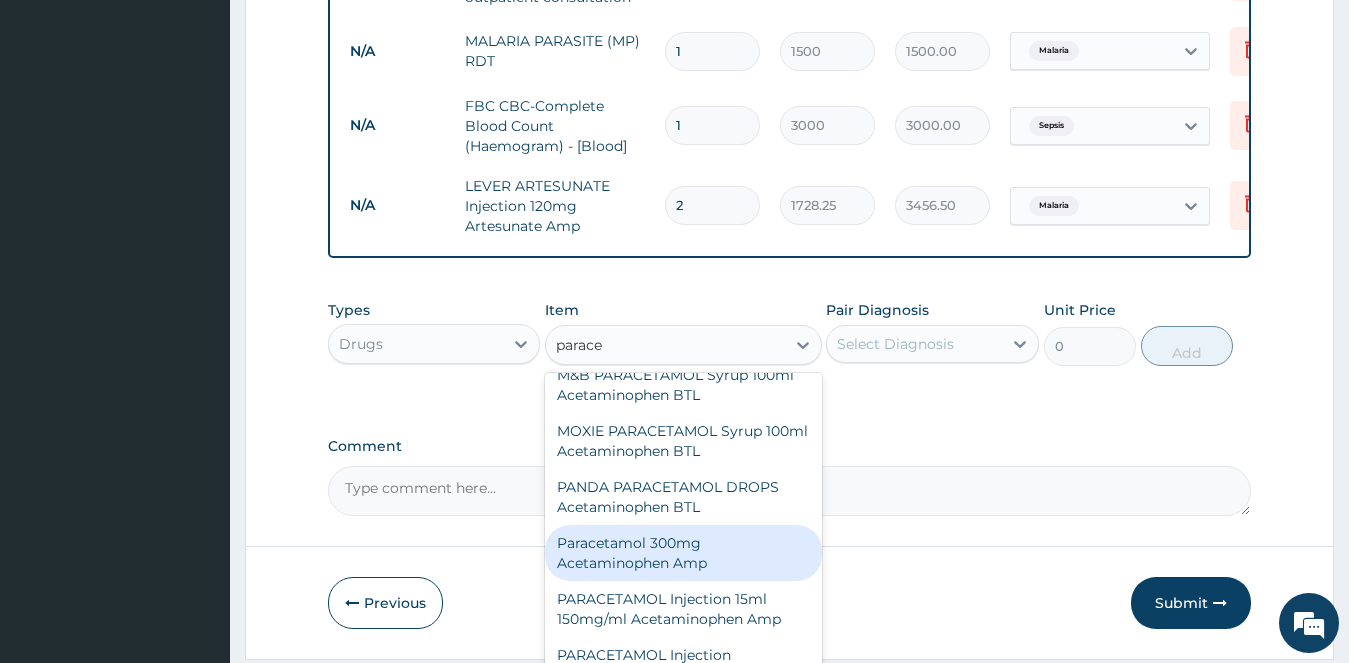 click on "Paracetamol 300mg Acetaminophen Amp" at bounding box center (683, 553) 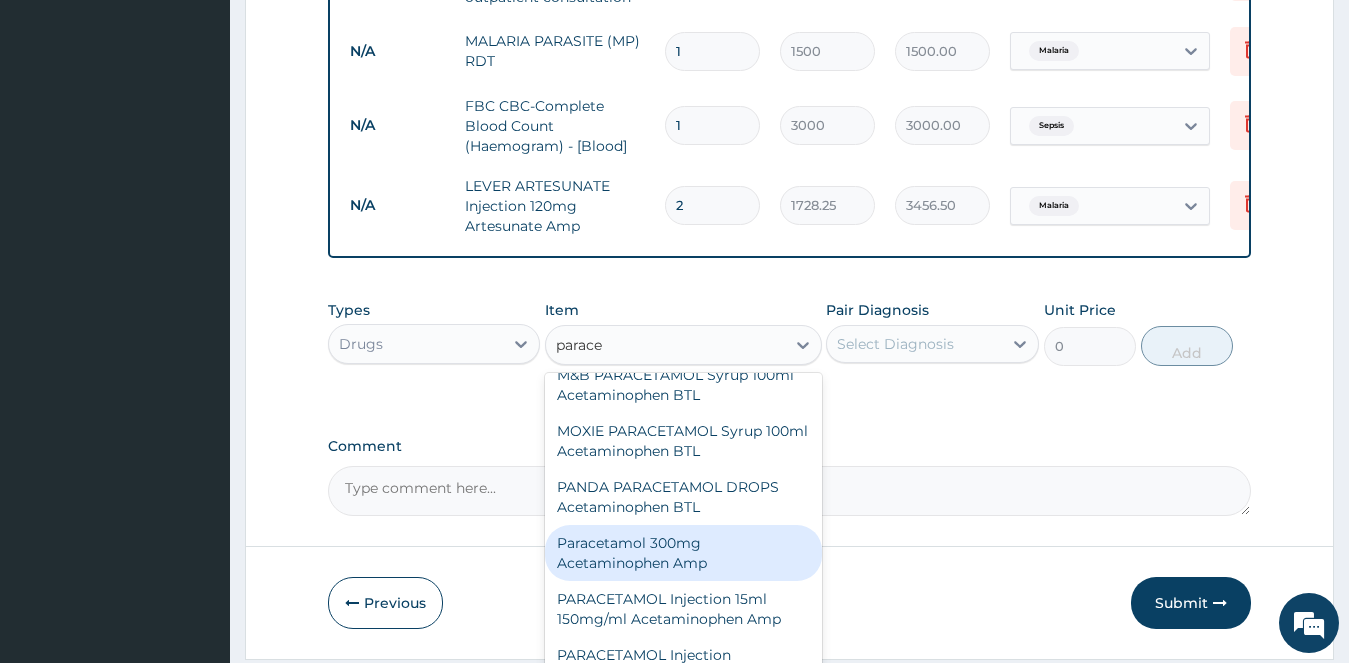 type 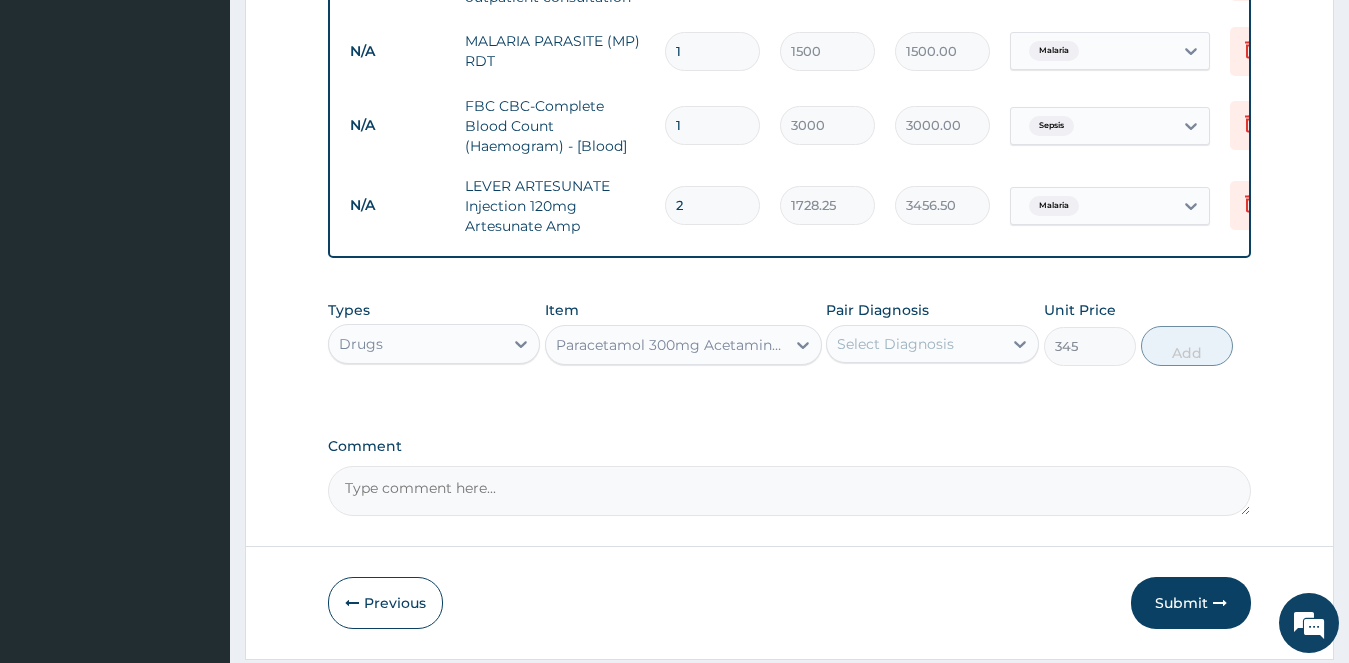 click on "Select Diagnosis" at bounding box center [895, 344] 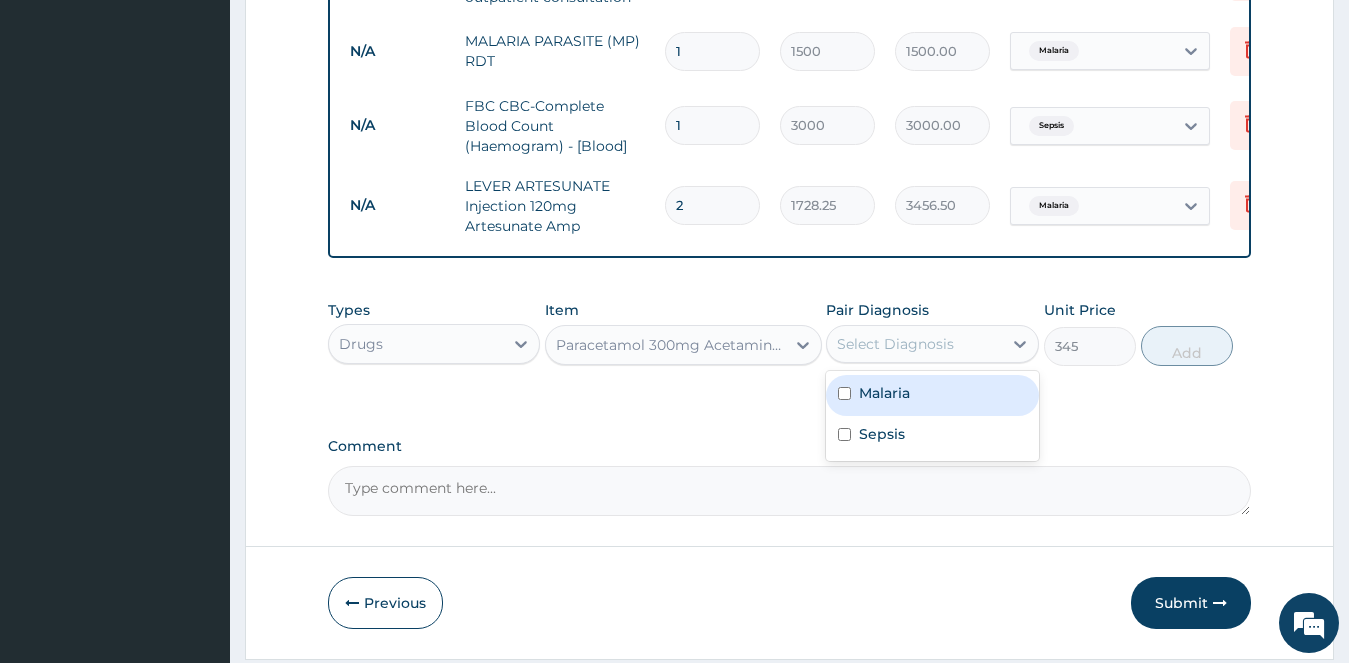 click on "Malaria" at bounding box center [932, 395] 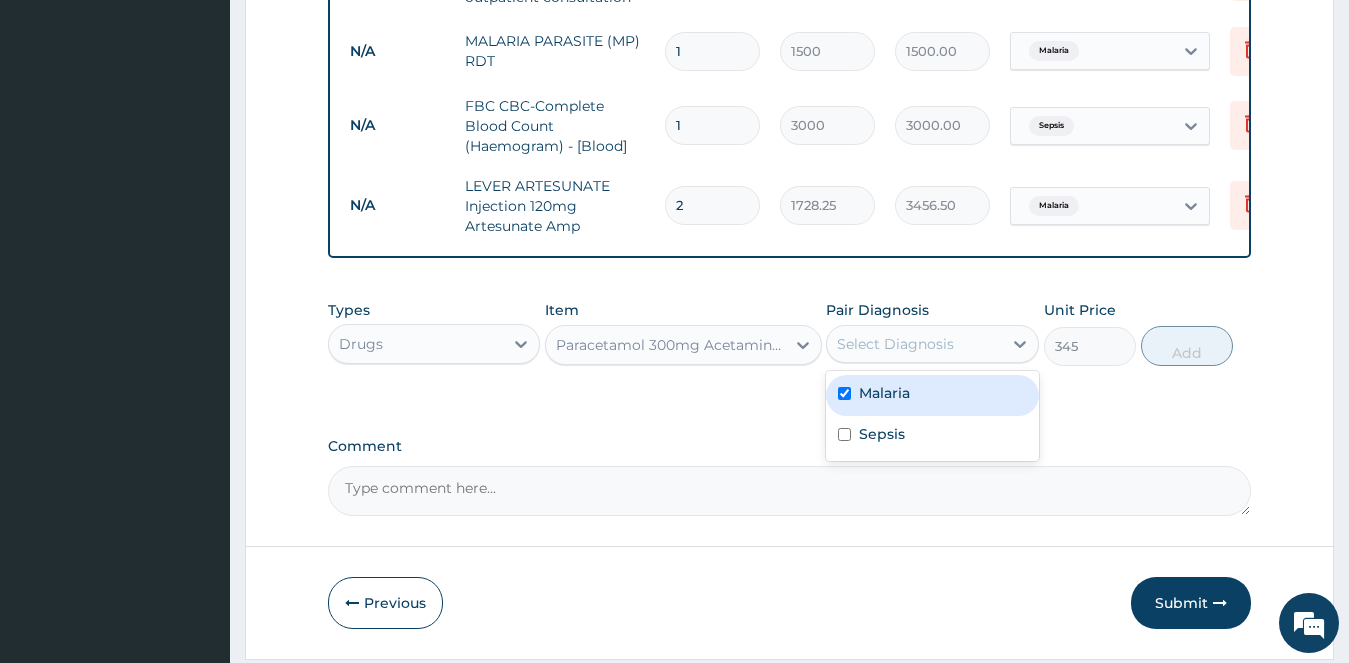 checkbox on "true" 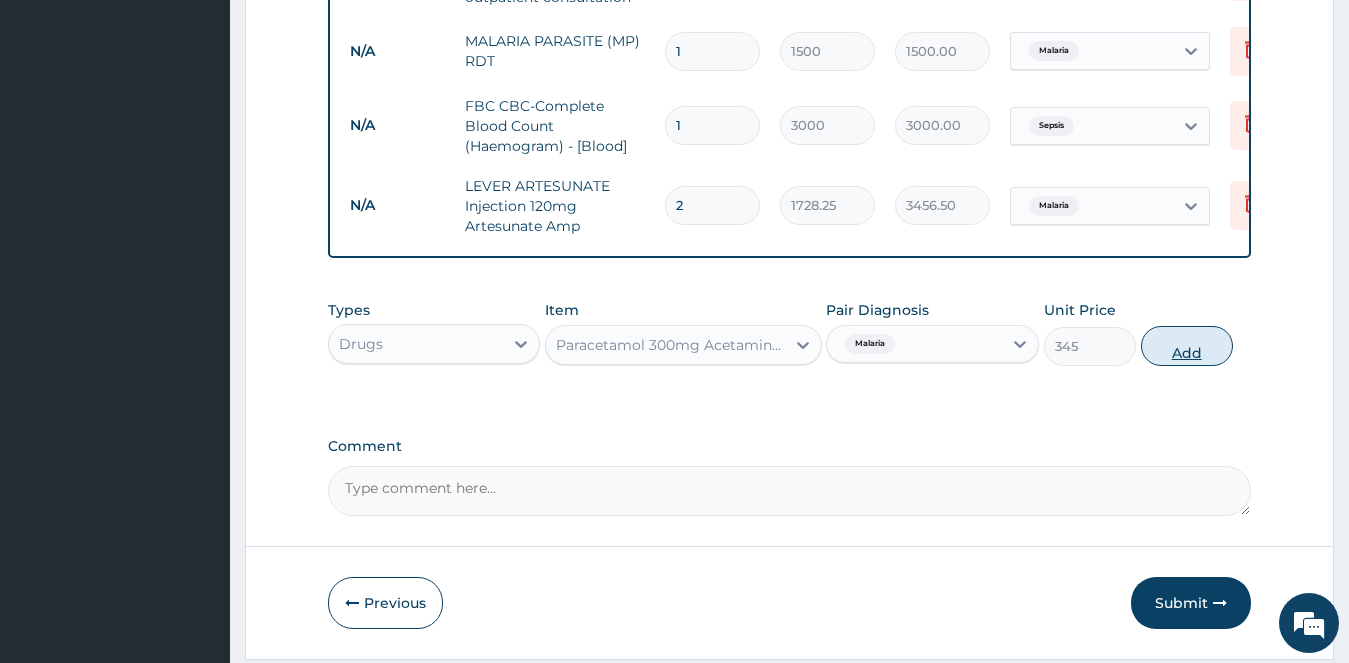 click on "Add" at bounding box center (1187, 346) 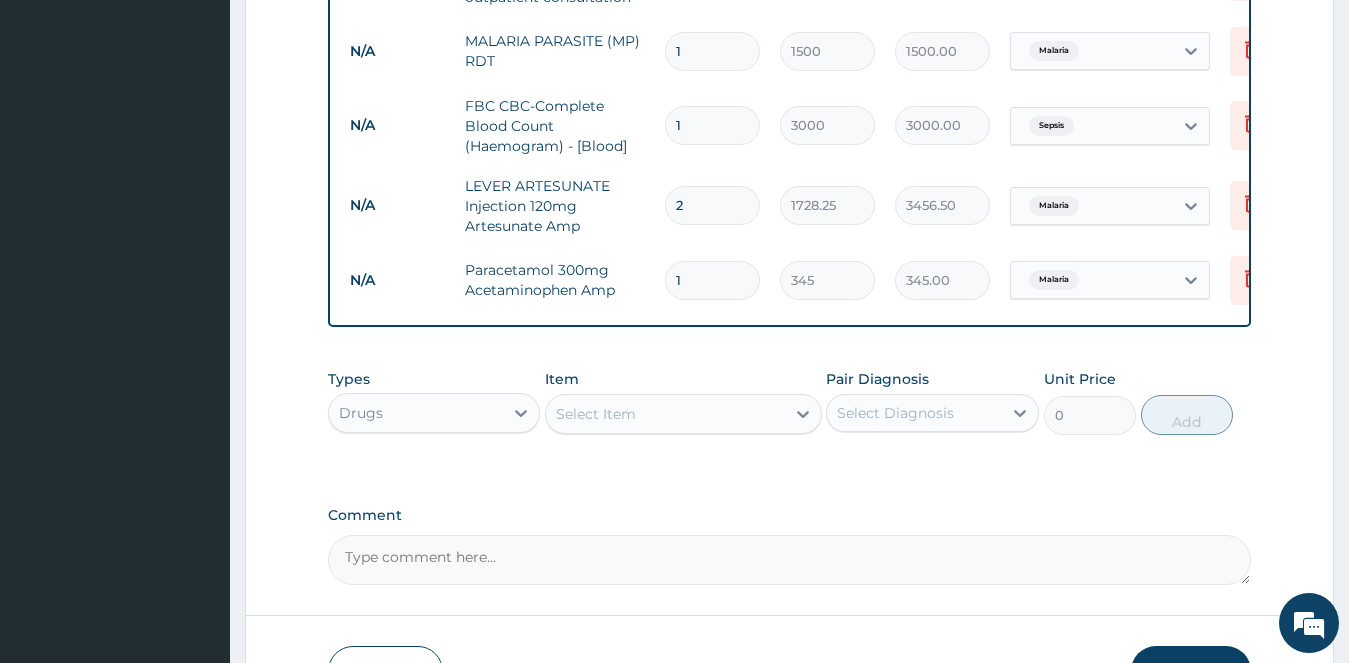 type 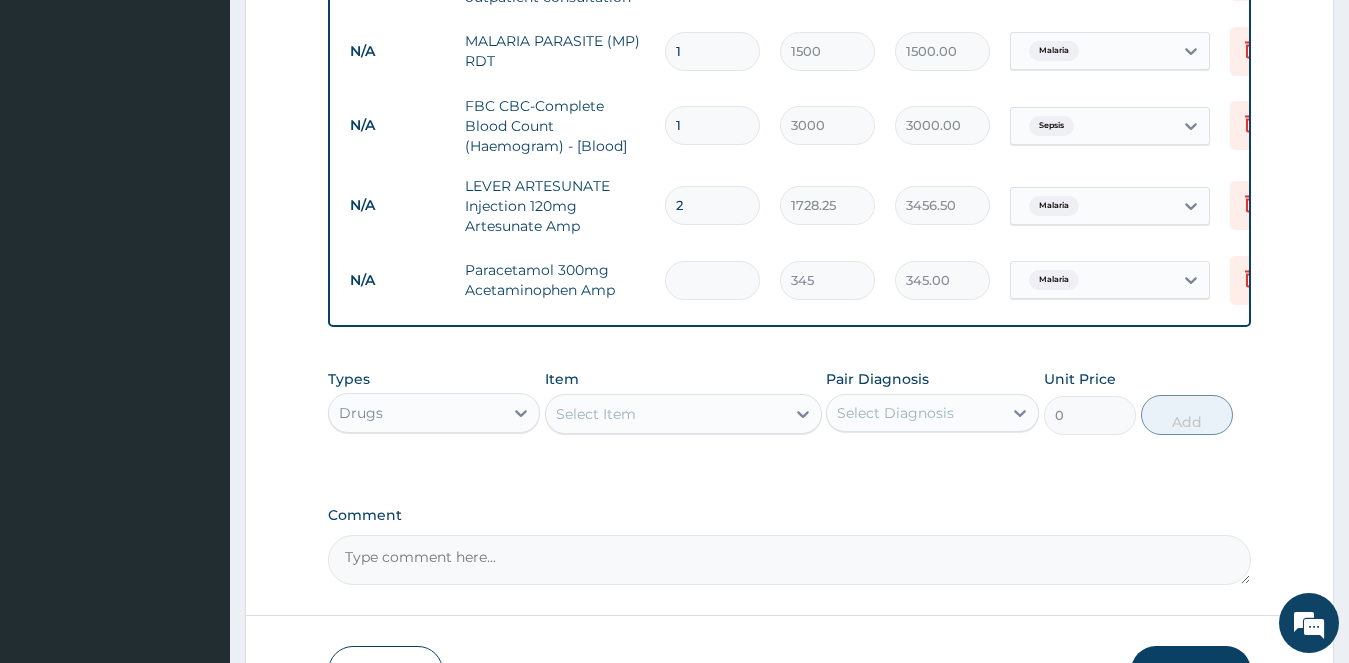 type on "0.00" 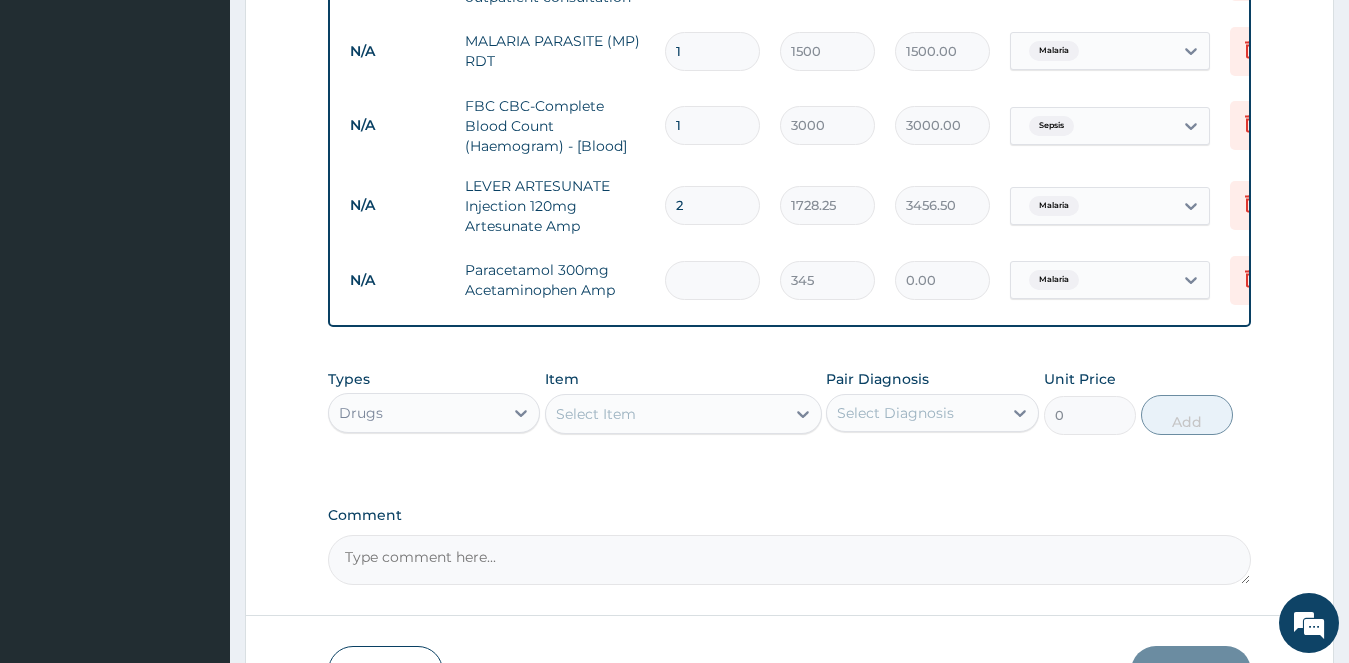 type on "1" 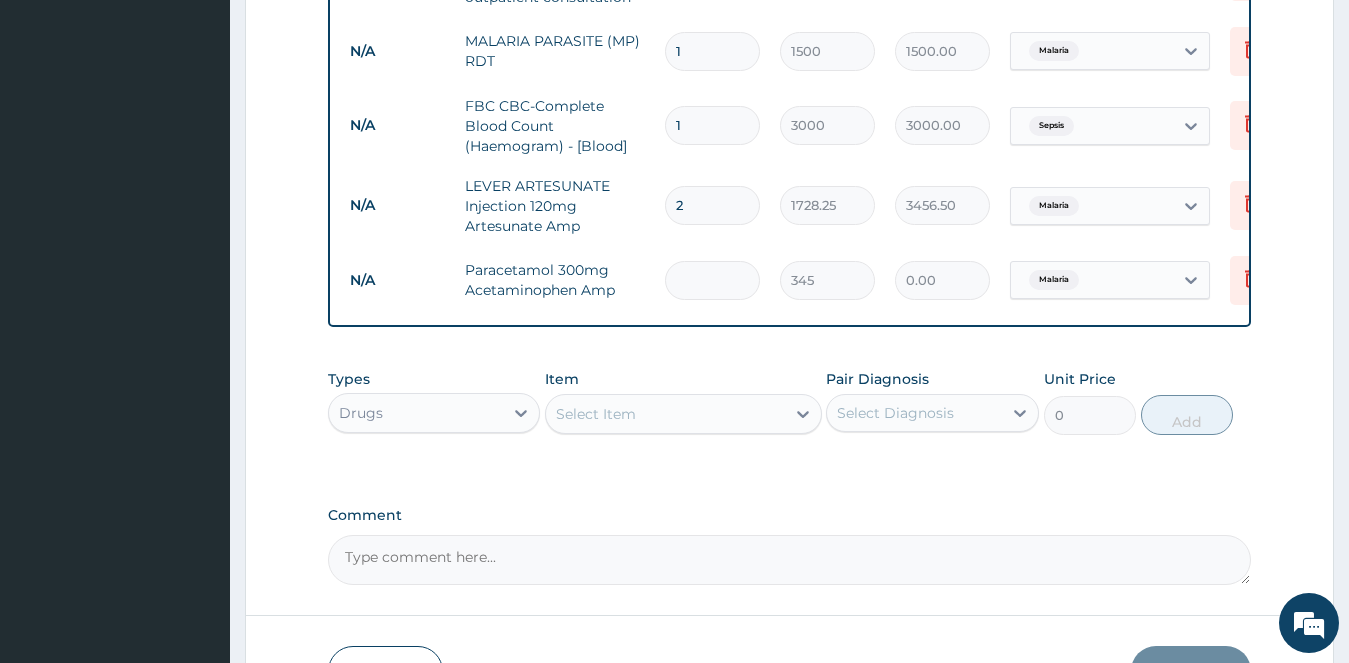 type on "345.00" 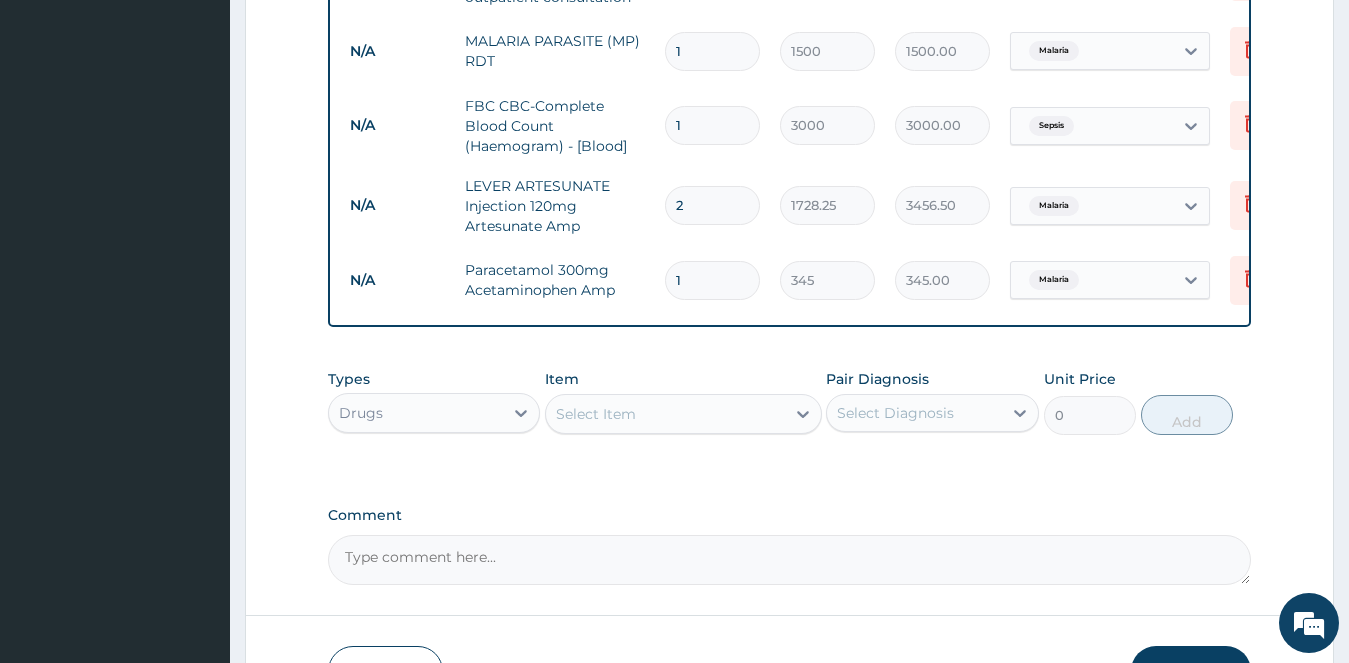 click on "Types Drugs Item Select Item Pair Diagnosis Select Diagnosis Unit Price 0 Add" at bounding box center [790, 417] 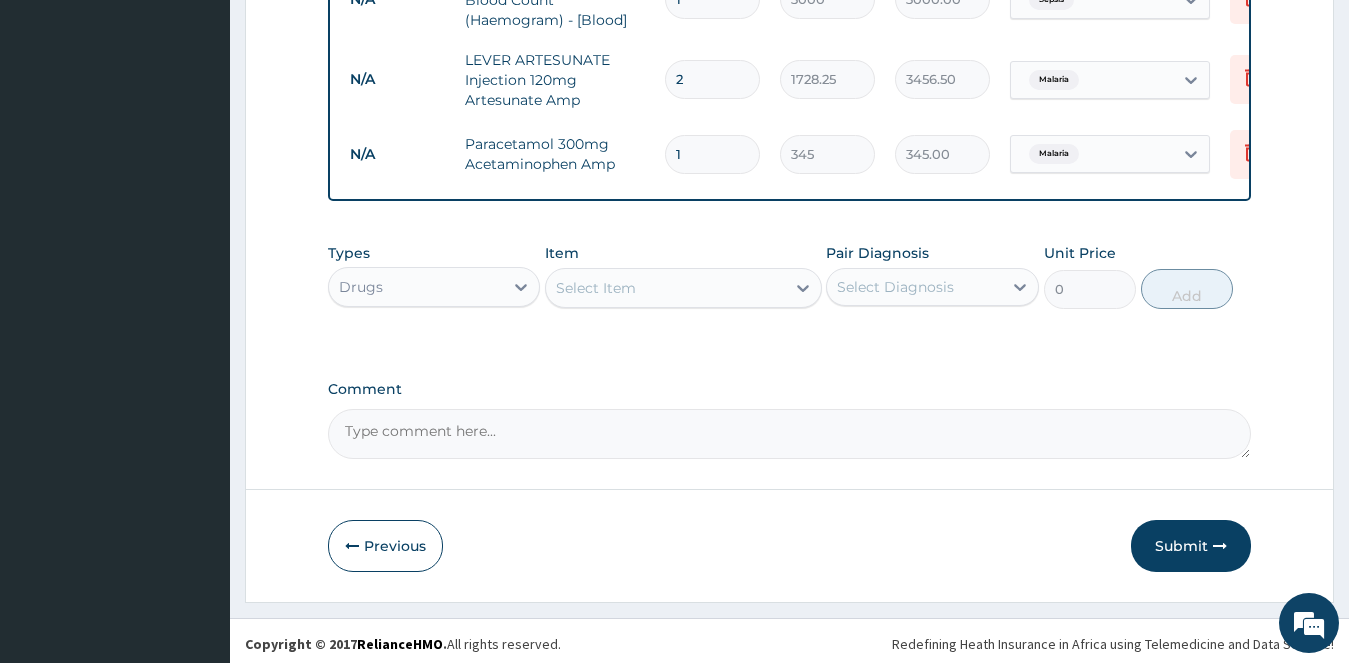 scroll, scrollTop: 1010, scrollLeft: 0, axis: vertical 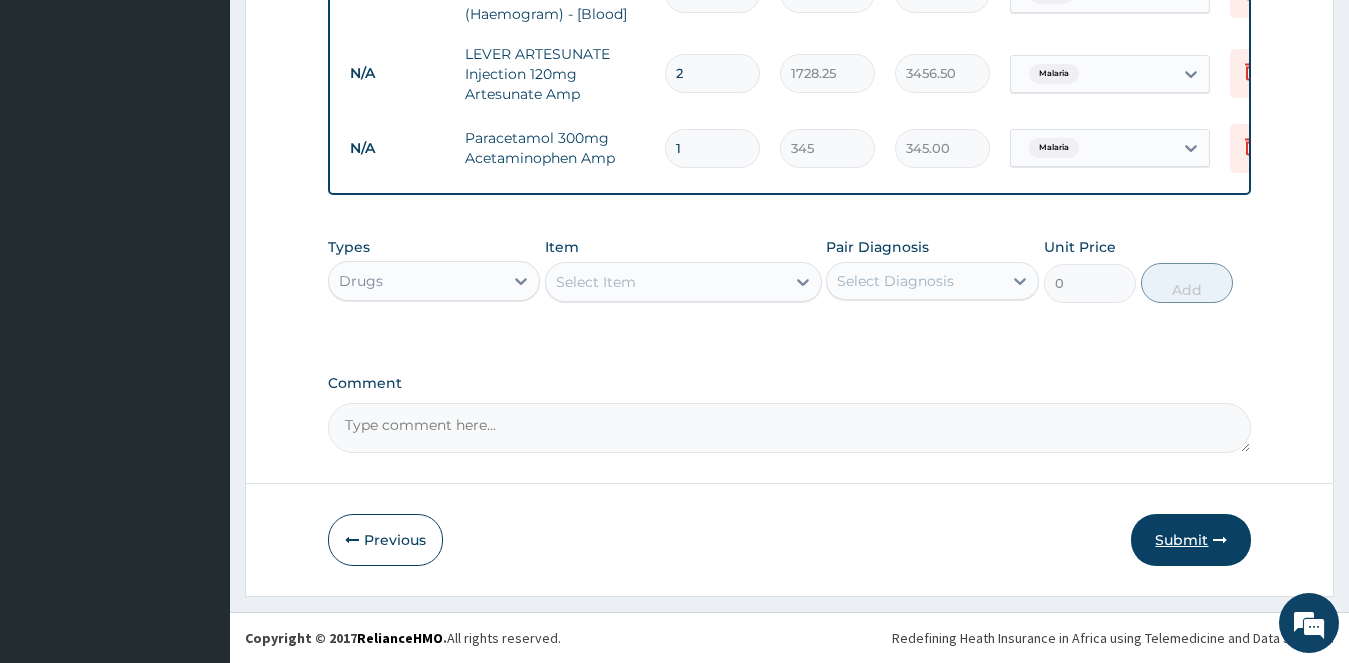 click on "Submit" at bounding box center (1191, 540) 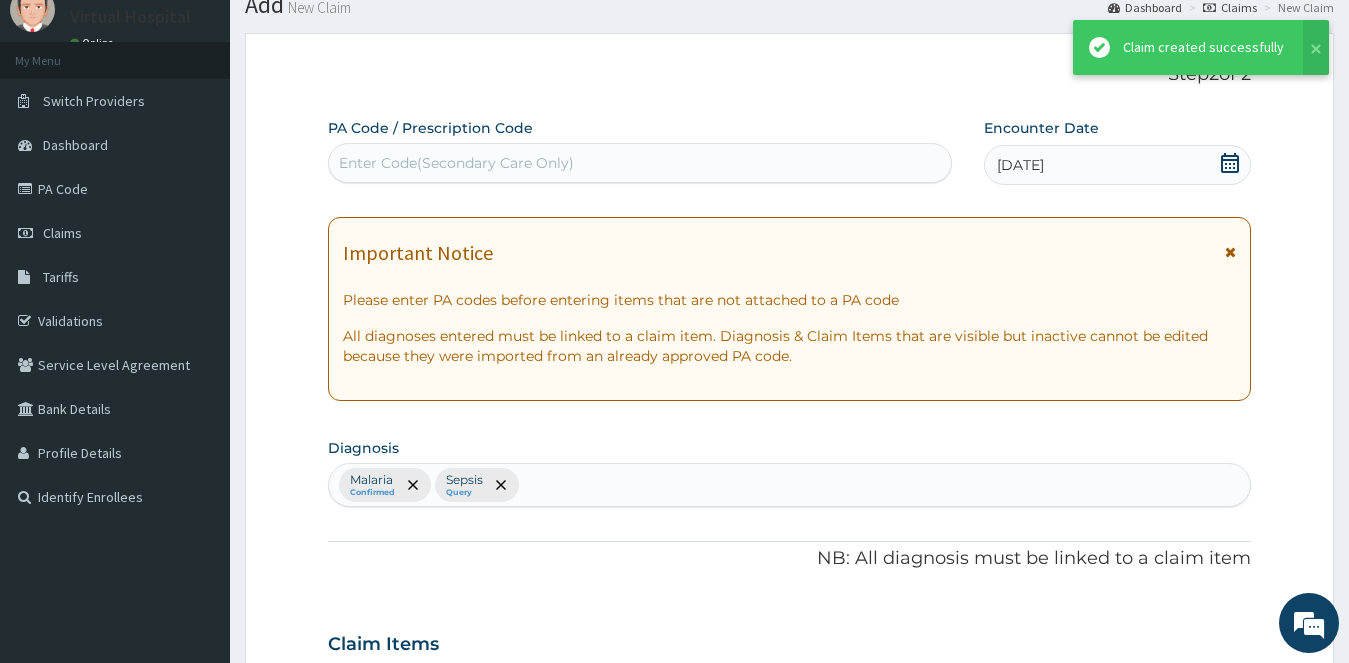scroll, scrollTop: 1010, scrollLeft: 0, axis: vertical 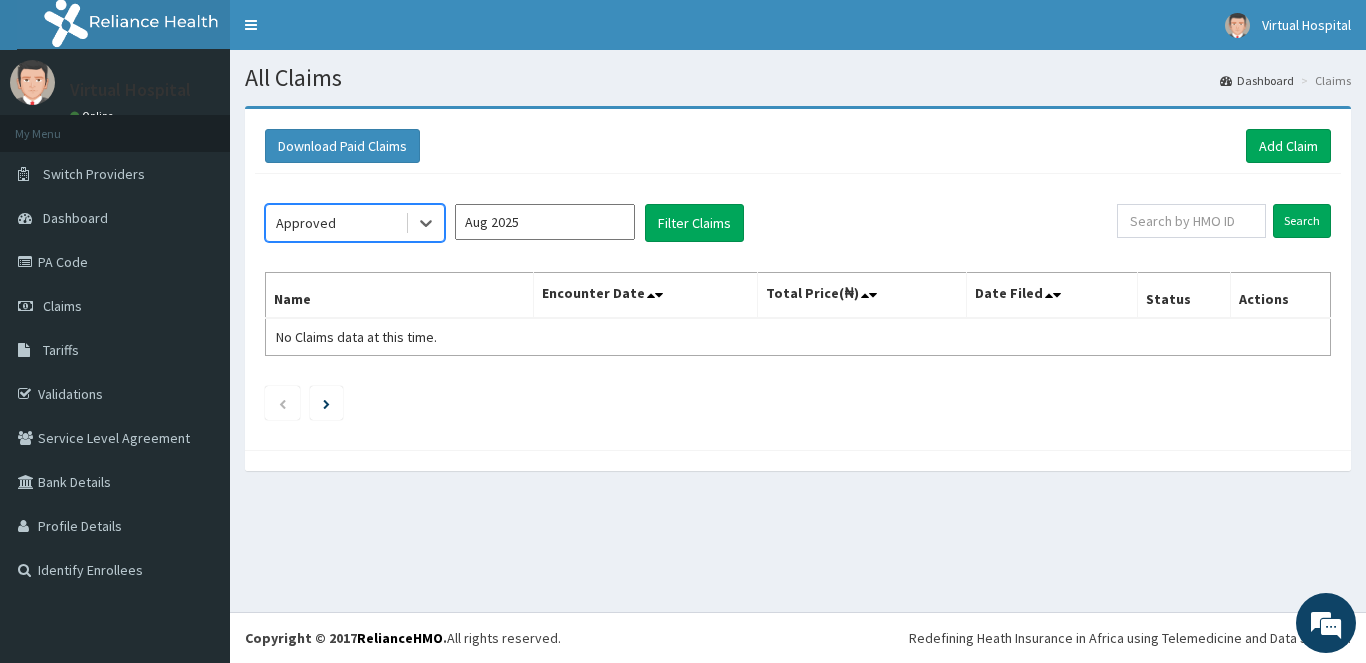 click on "Aug 2025" at bounding box center (545, 222) 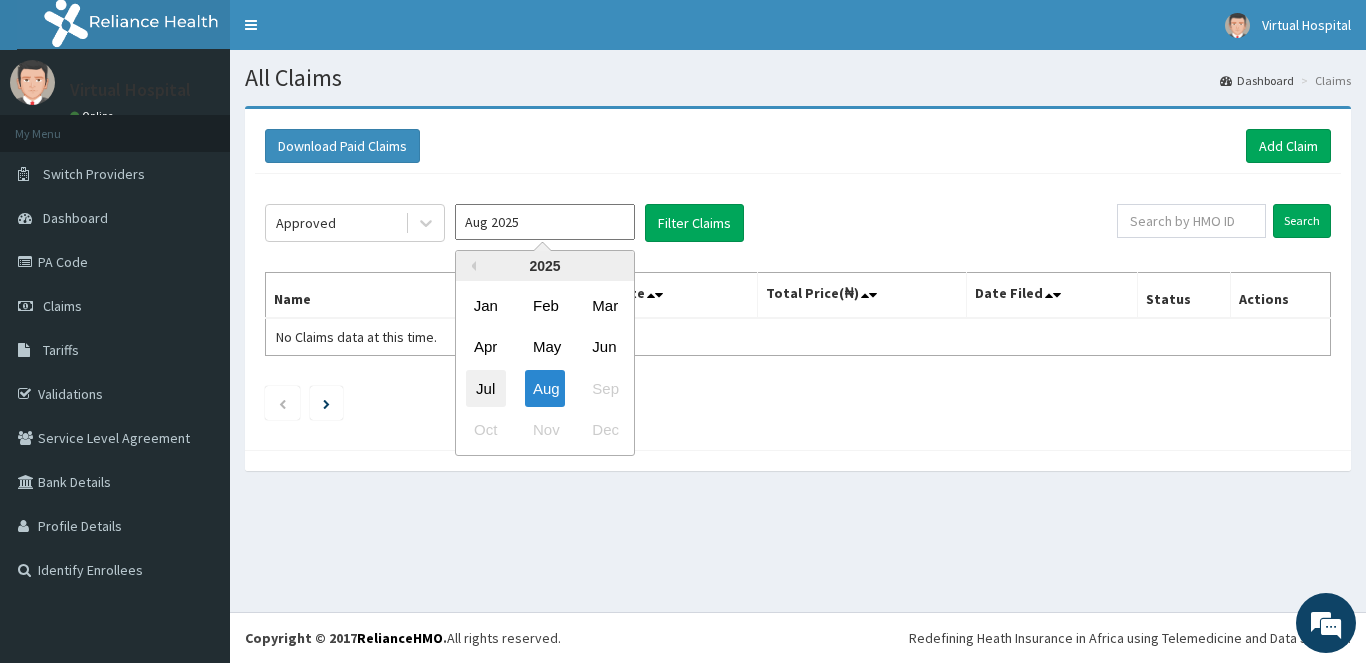 click on "Jul" at bounding box center (486, 388) 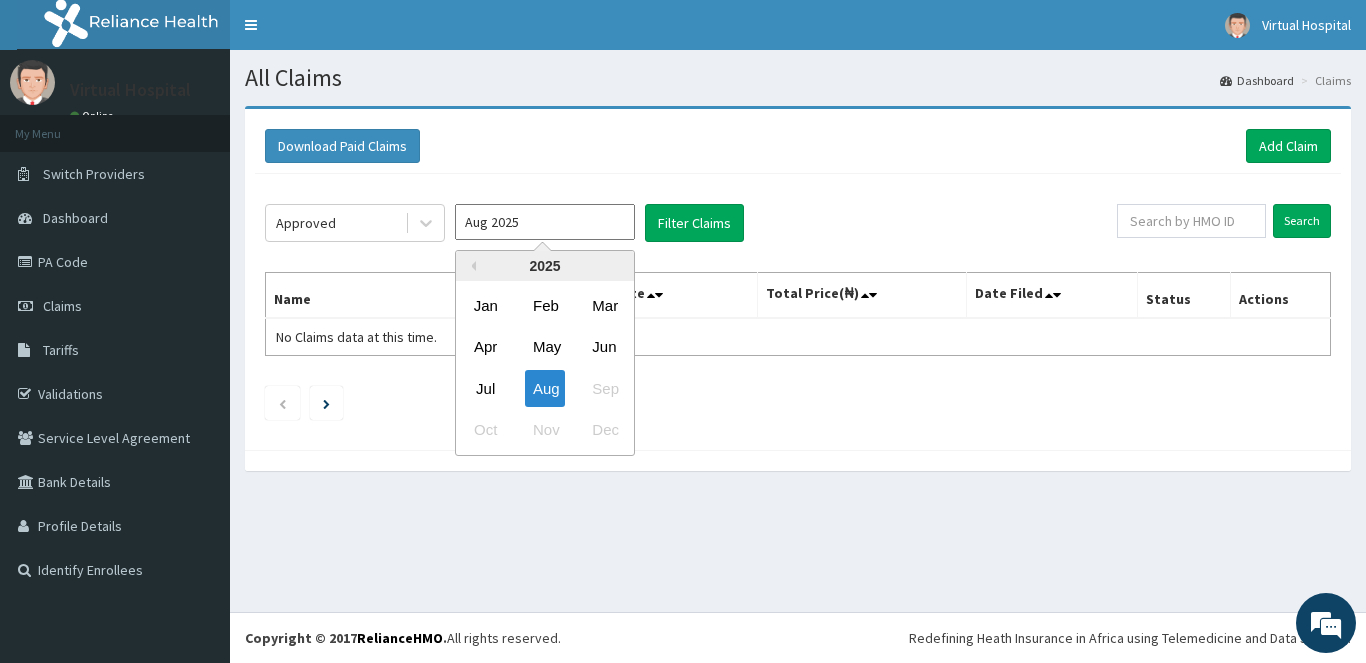 type on "Jul 2025" 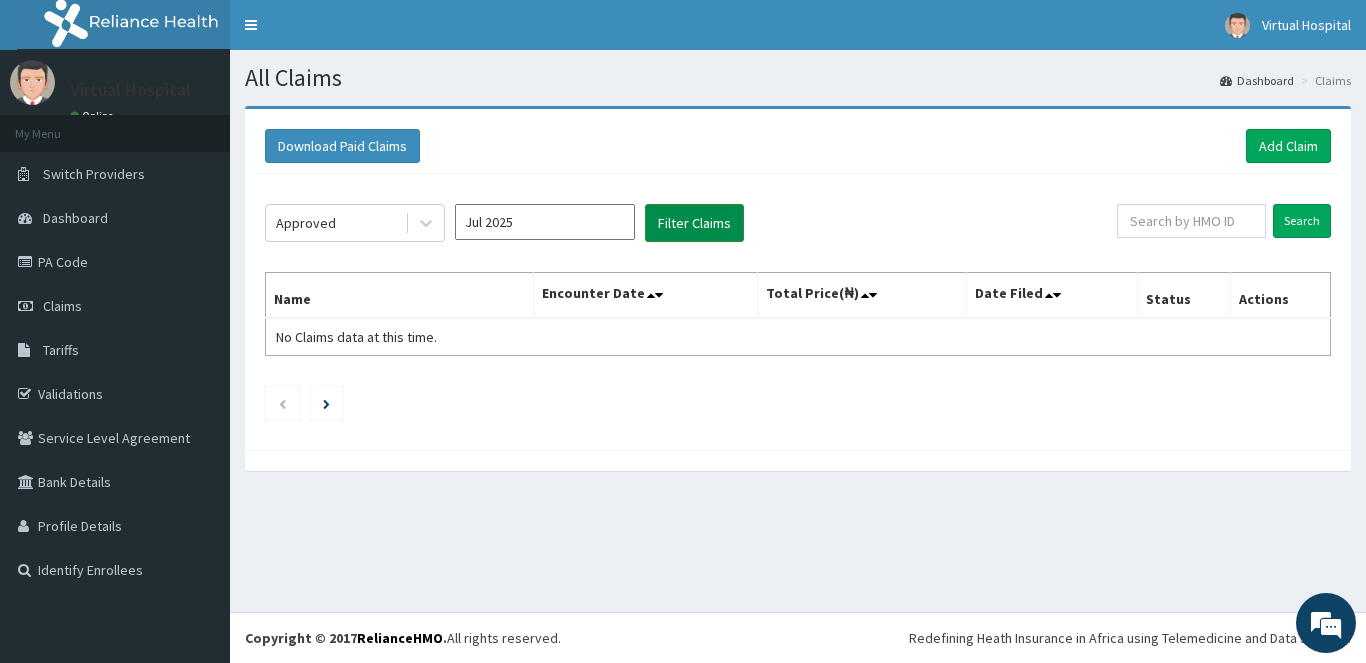 click on "Filter Claims" at bounding box center (694, 223) 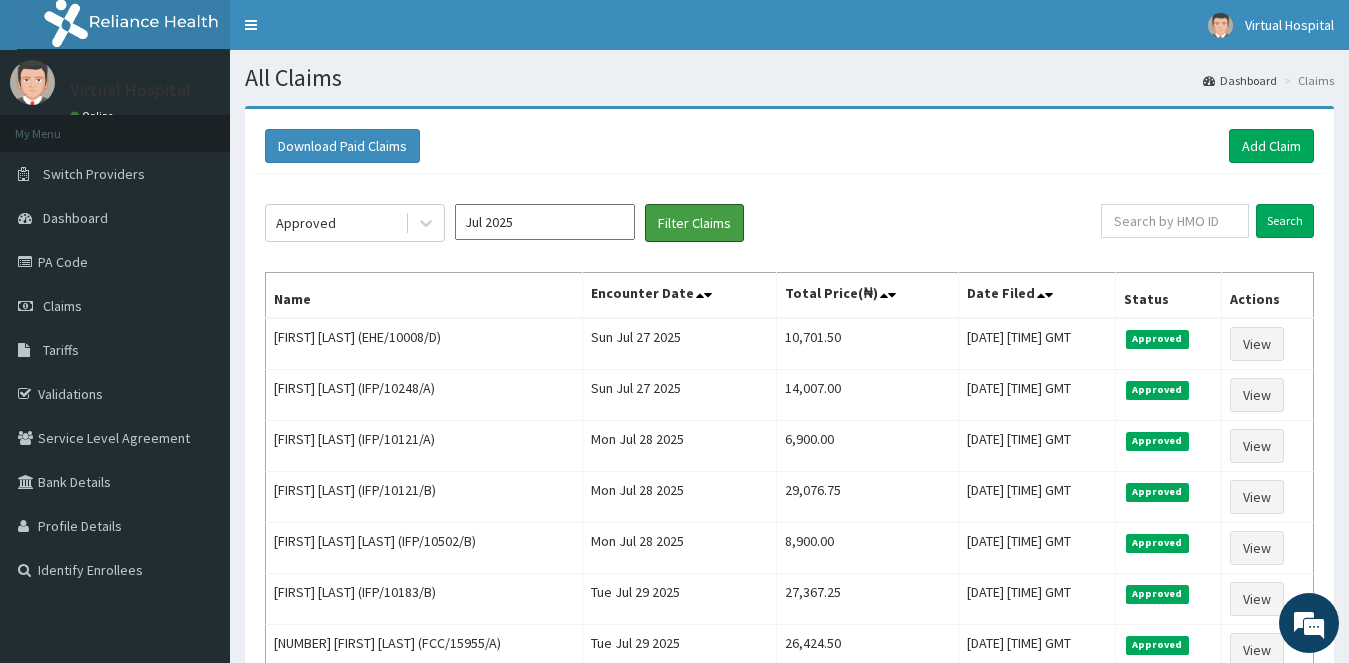 scroll, scrollTop: 0, scrollLeft: 0, axis: both 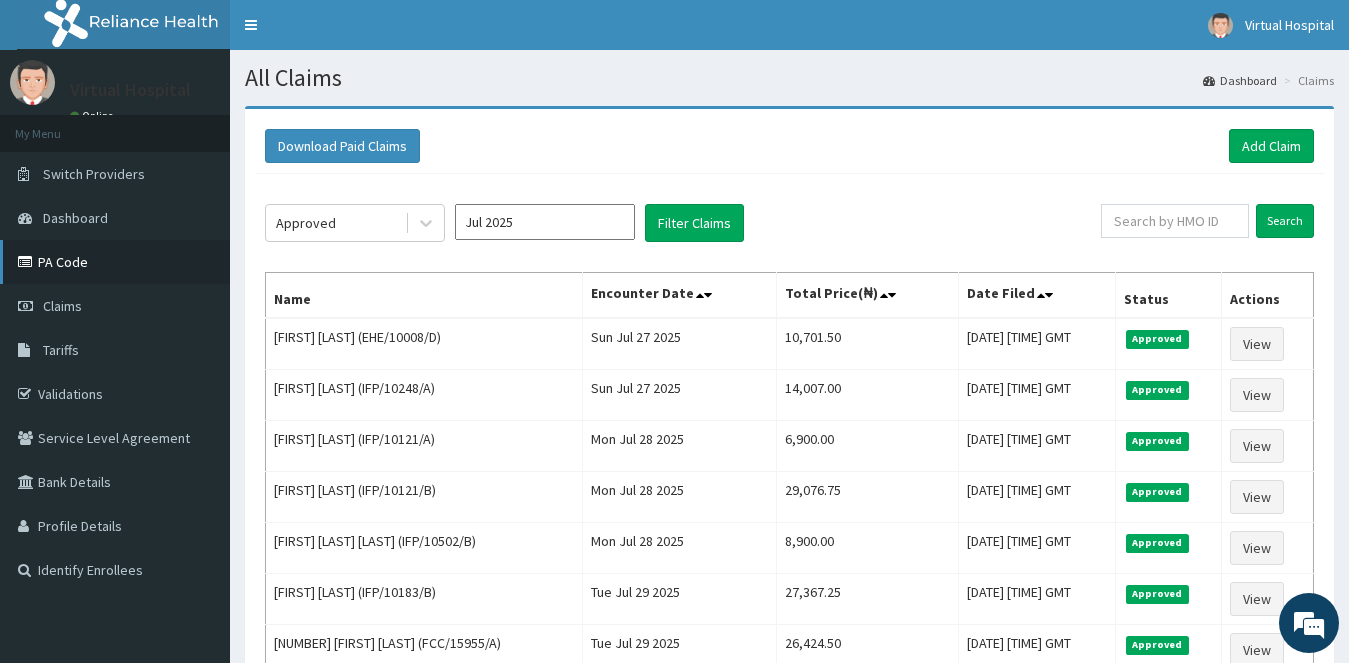 click on "PA Code" at bounding box center [115, 262] 